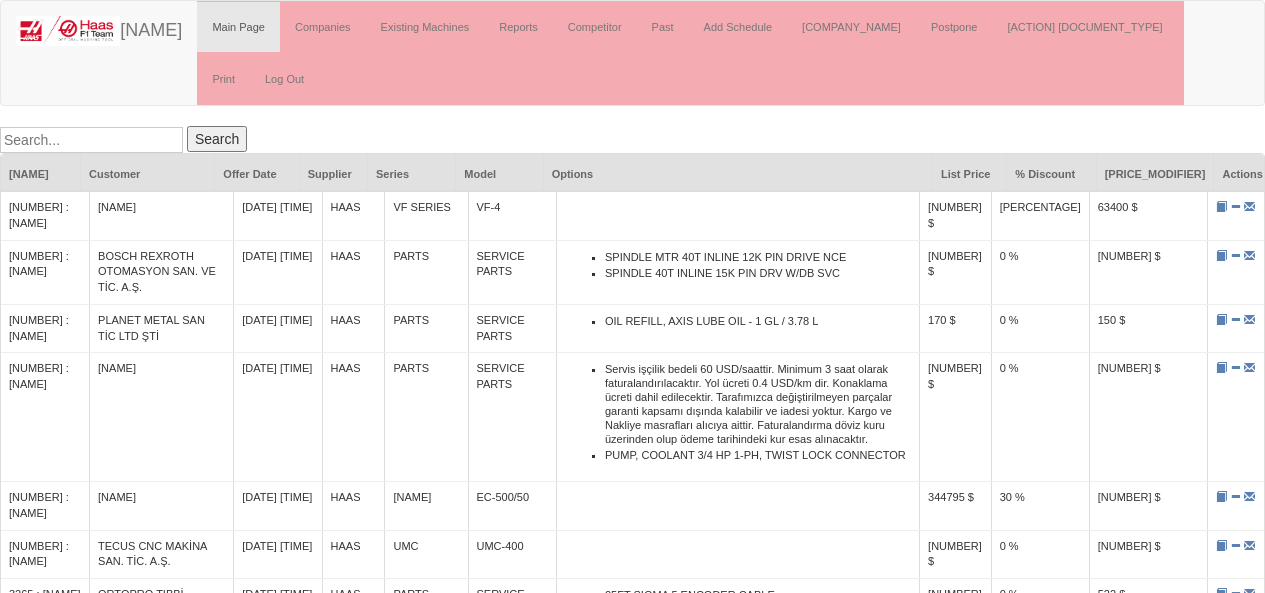 scroll, scrollTop: 0, scrollLeft: 0, axis: both 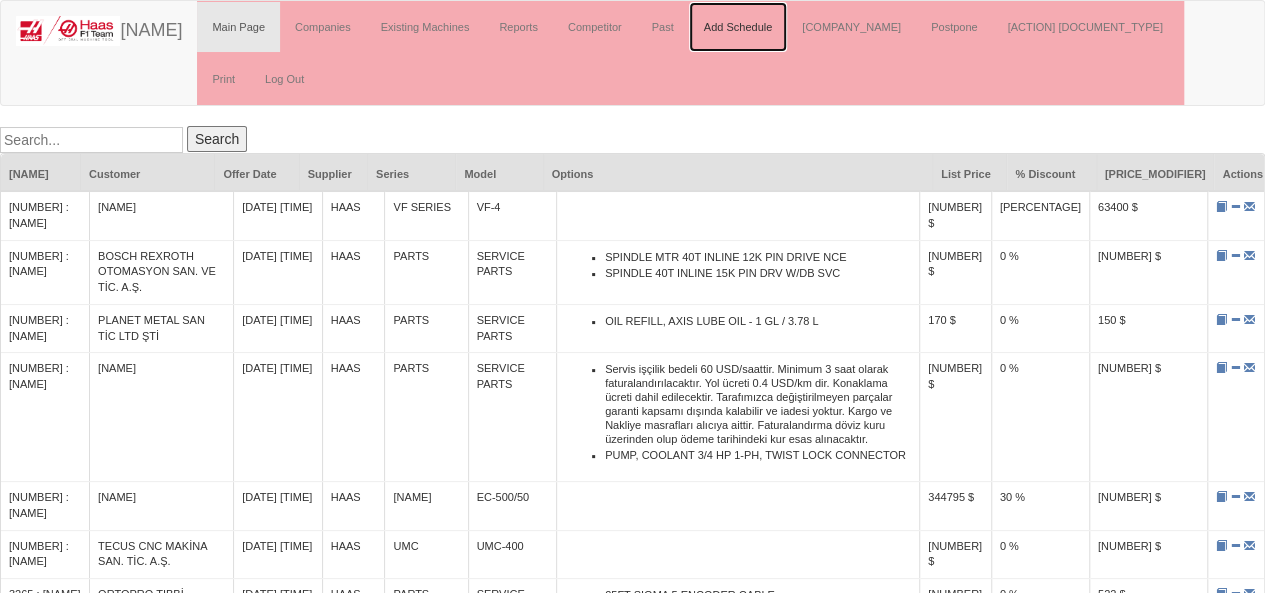 click on "Add Schedule" at bounding box center (738, 27) 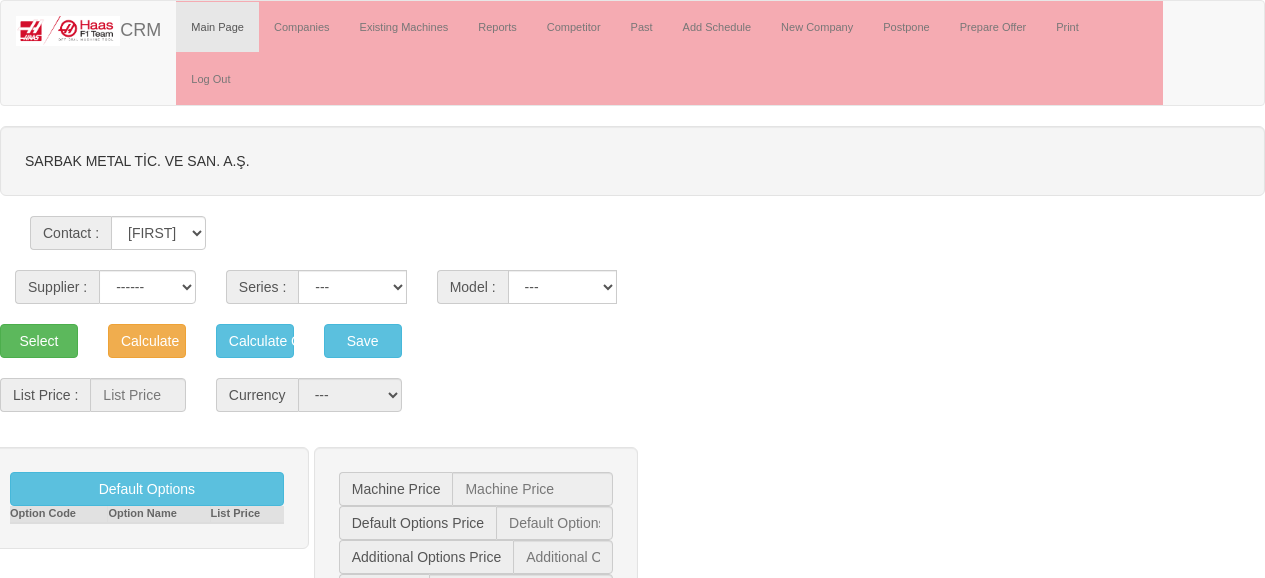 scroll, scrollTop: 0, scrollLeft: 0, axis: both 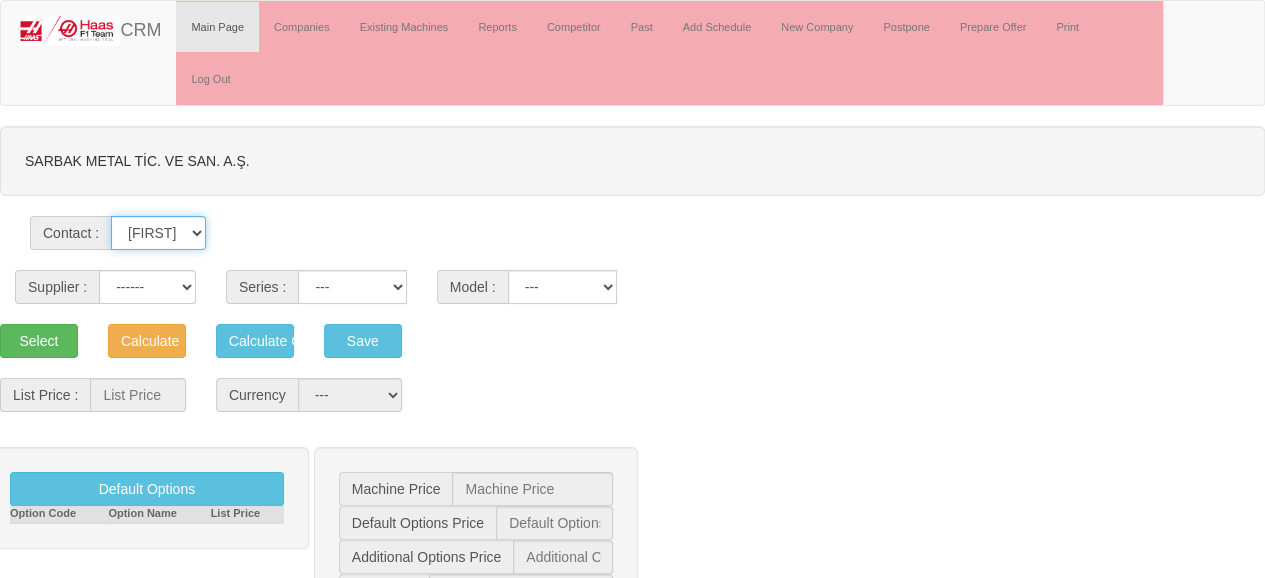 click on "[FIRST] [LAST]
[FIRST]
[FIRST] [LAST]" at bounding box center (158, 233) 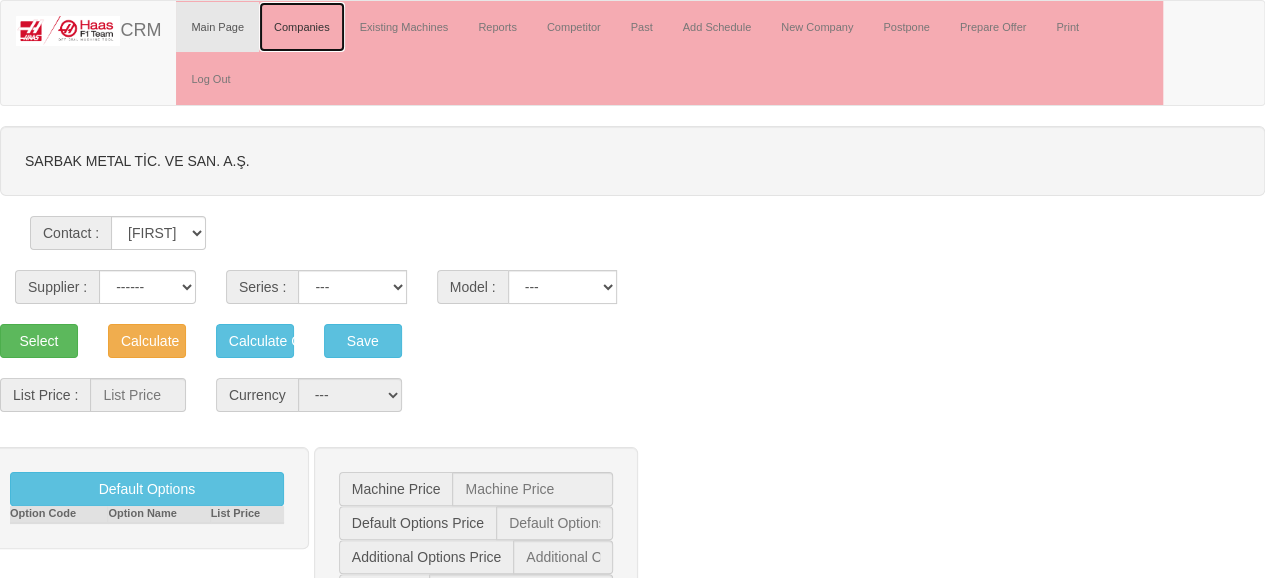 click on "Companies" at bounding box center [302, 27] 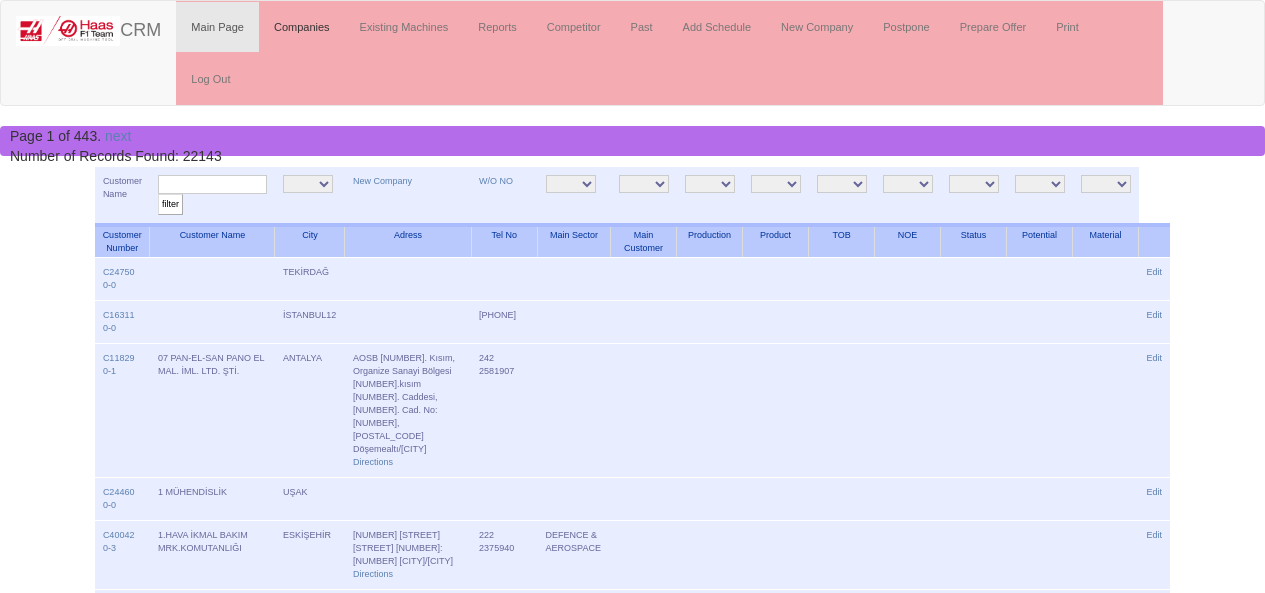 scroll, scrollTop: 0, scrollLeft: 0, axis: both 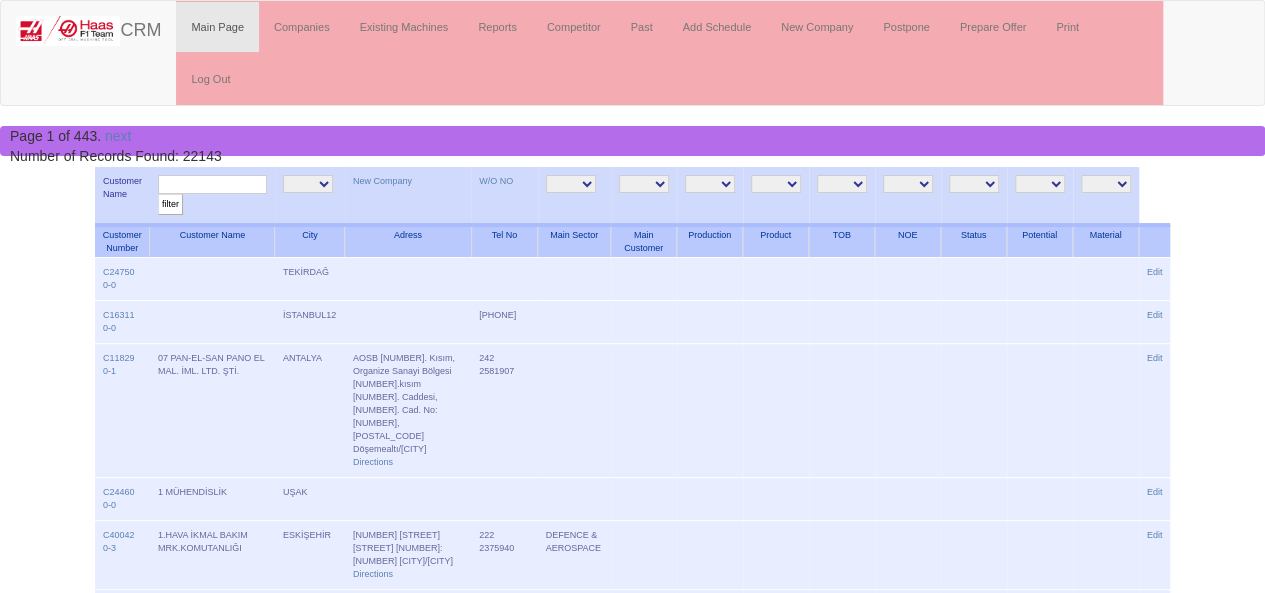 click at bounding box center (212, 184) 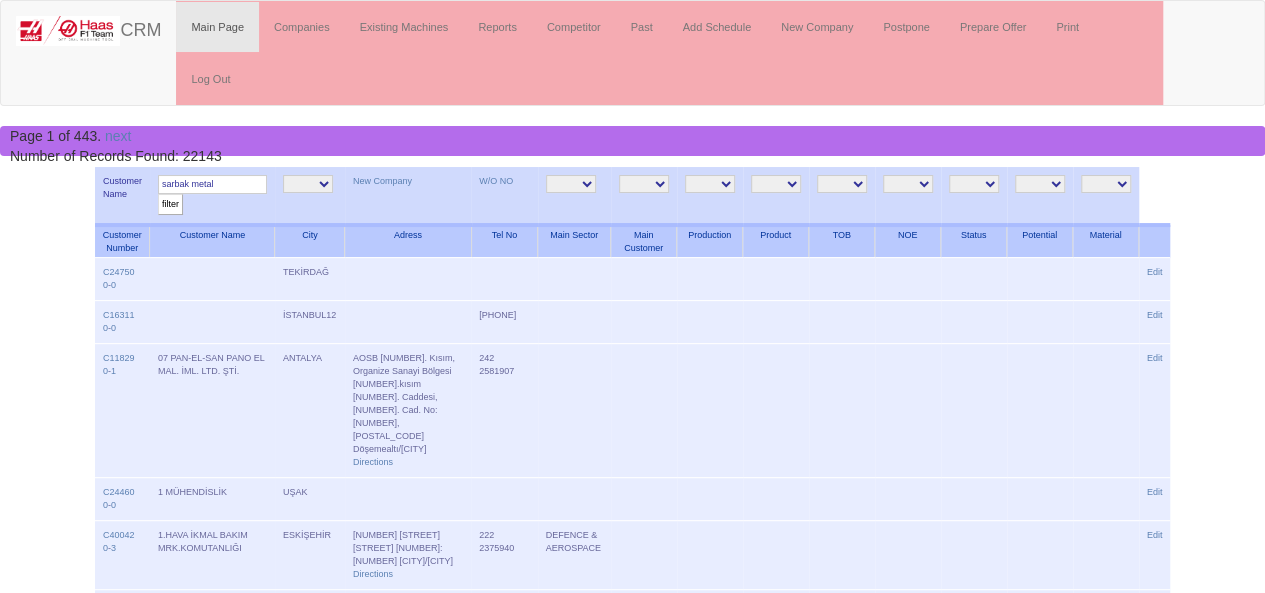 type on "sarbak metal" 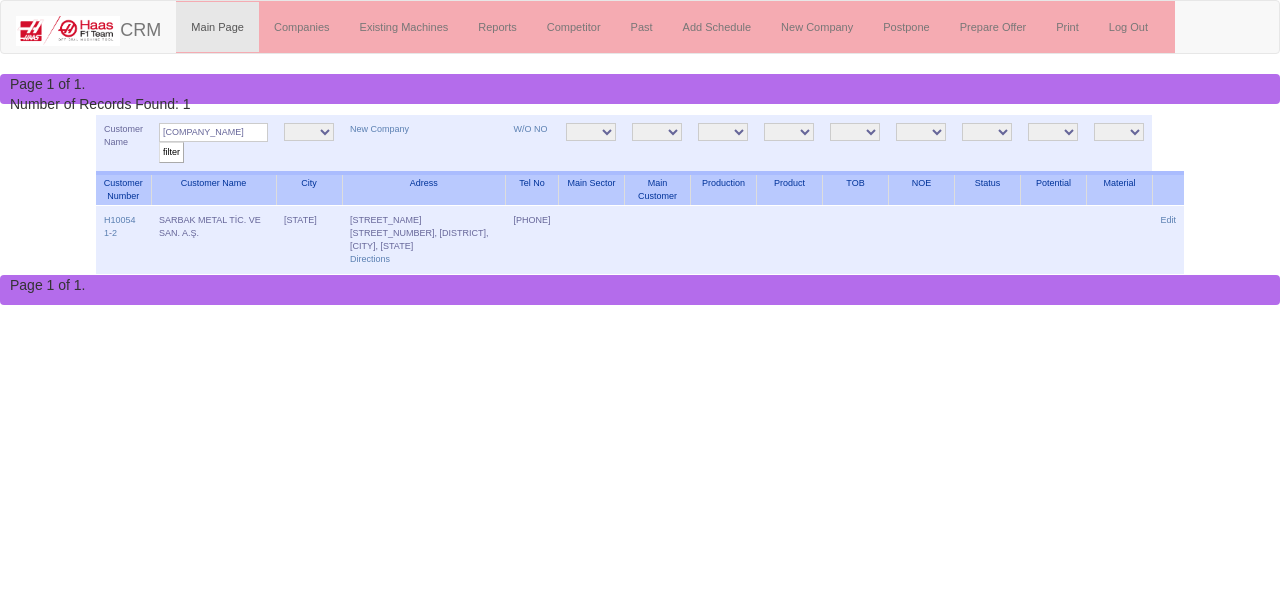scroll, scrollTop: 0, scrollLeft: 0, axis: both 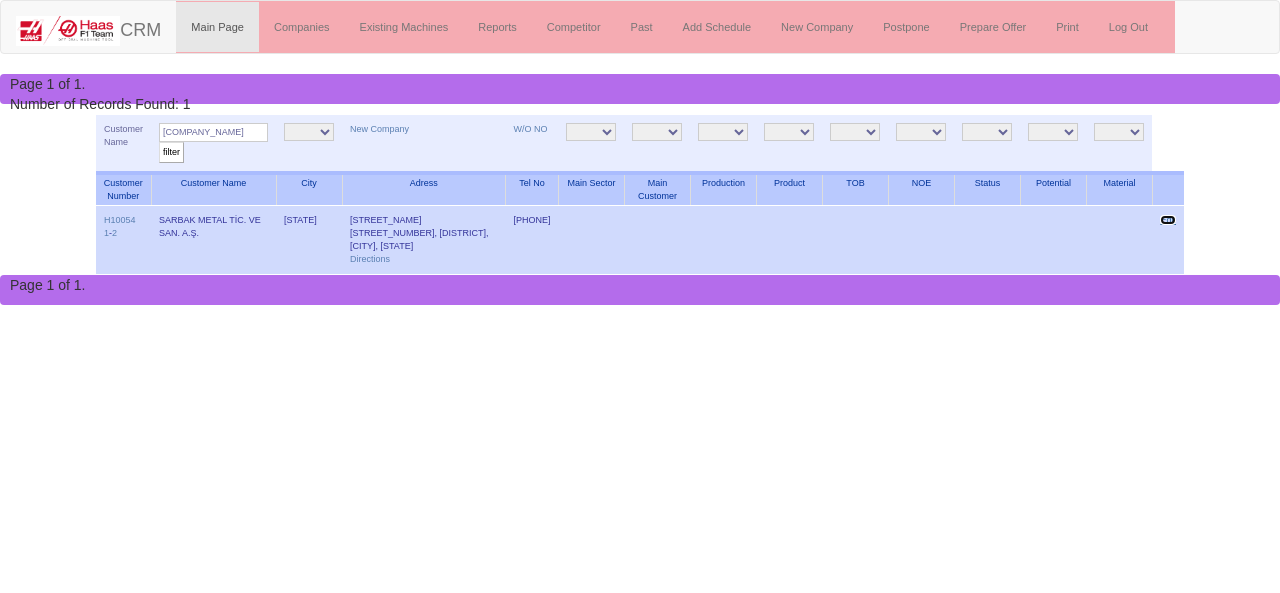 click on "Edit" at bounding box center [1168, 220] 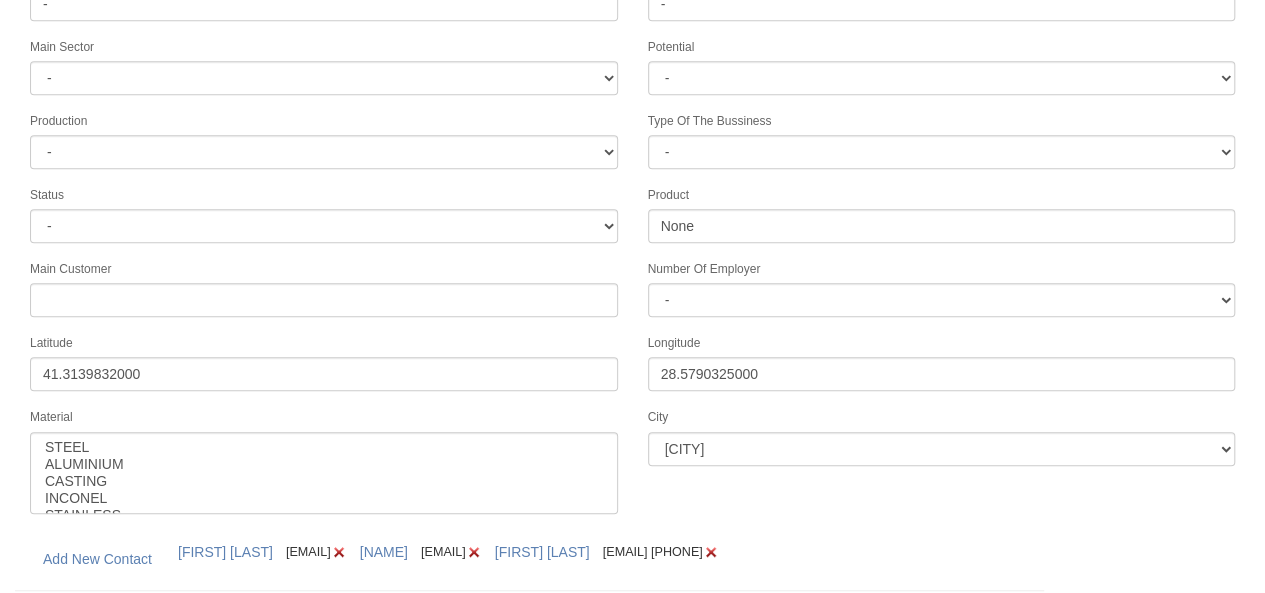scroll, scrollTop: 534, scrollLeft: 0, axis: vertical 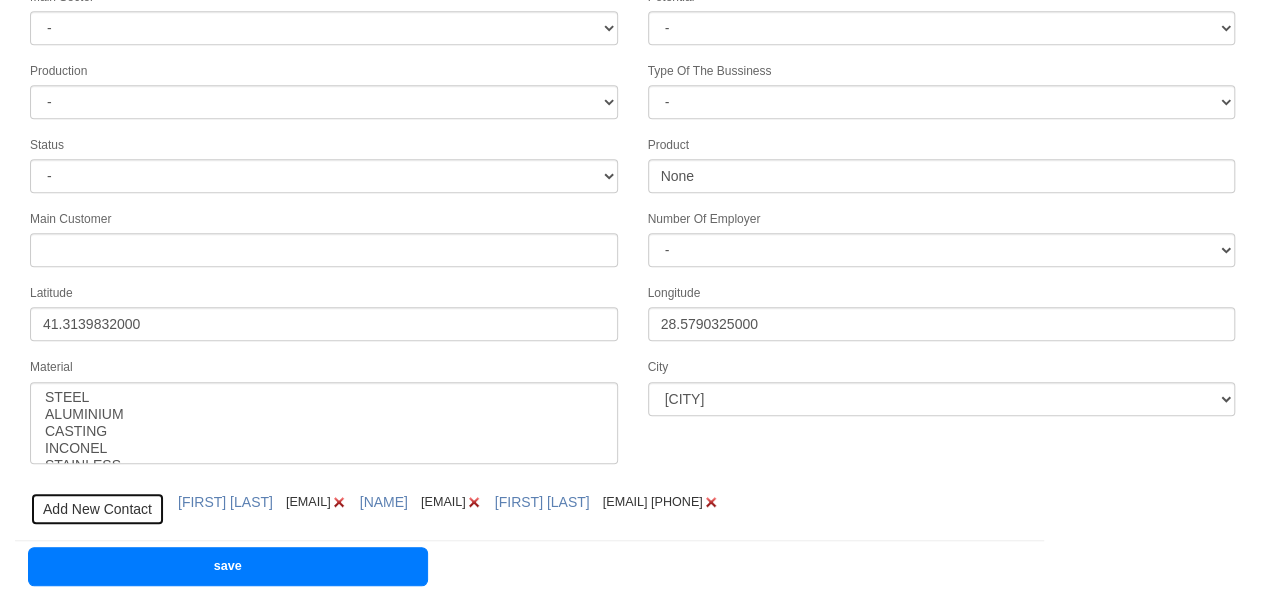 click on "Add New Contact" at bounding box center [97, 509] 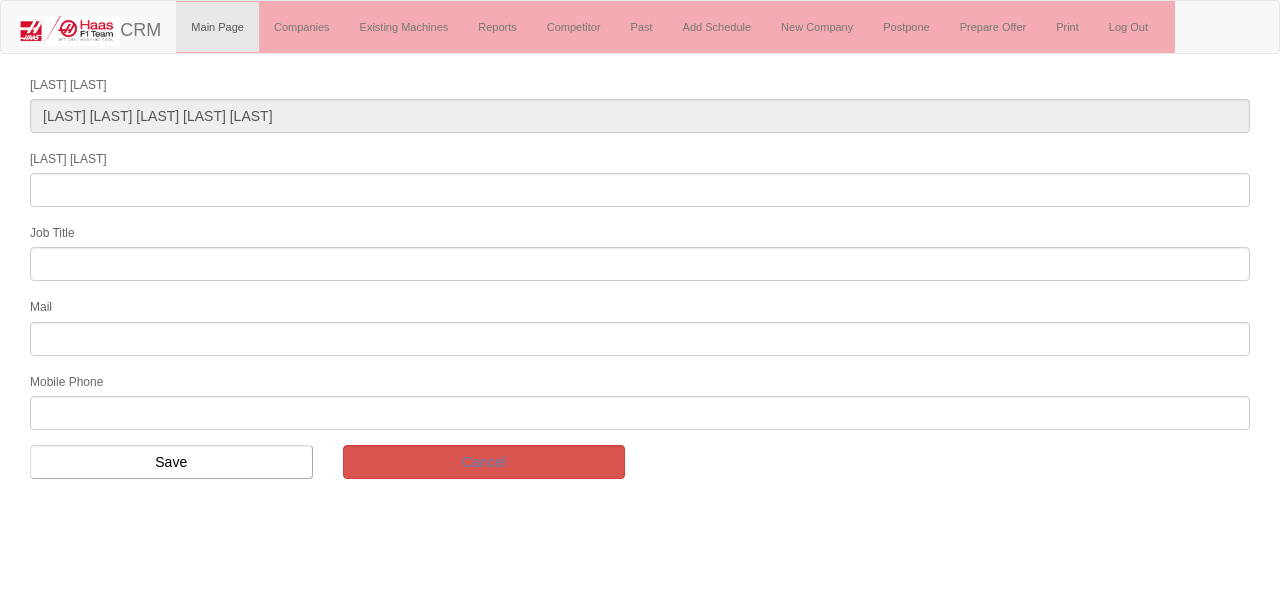 scroll, scrollTop: 0, scrollLeft: 0, axis: both 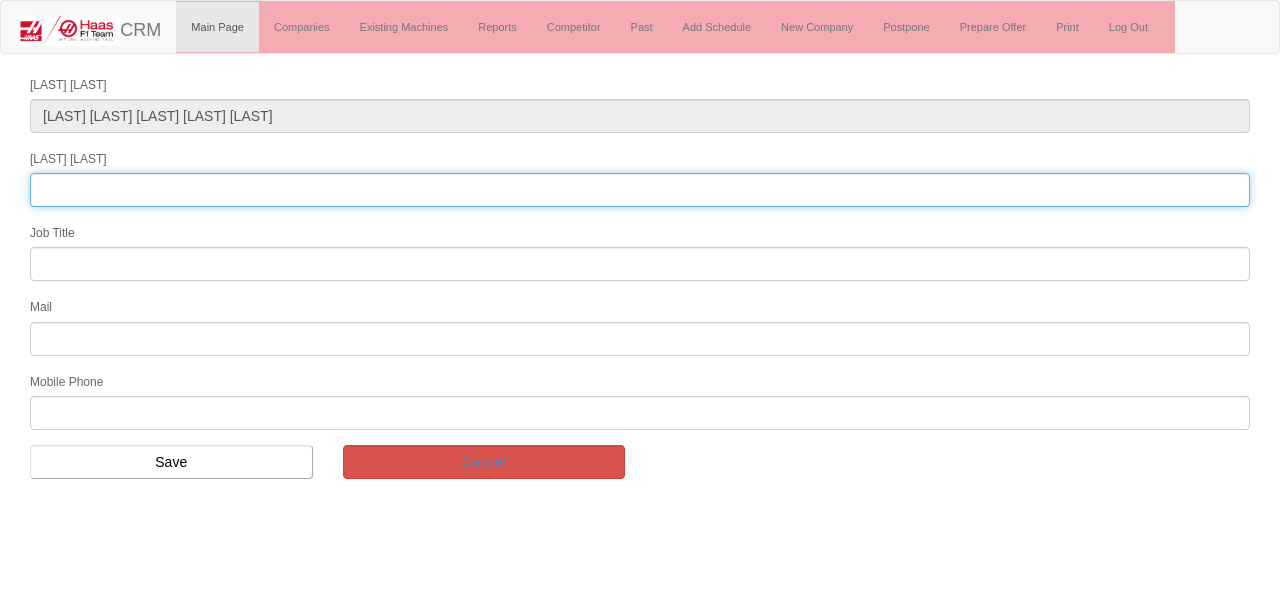 click on "[LAST] [LAST]" at bounding box center [640, 190] 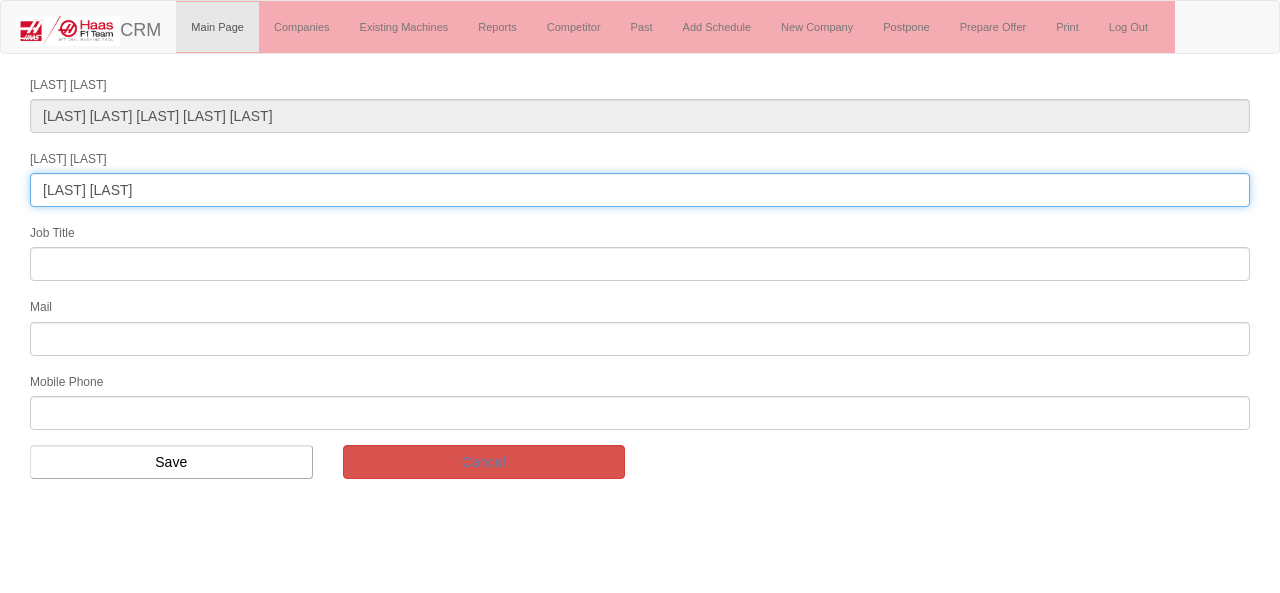 type on "TUNCAY ARI" 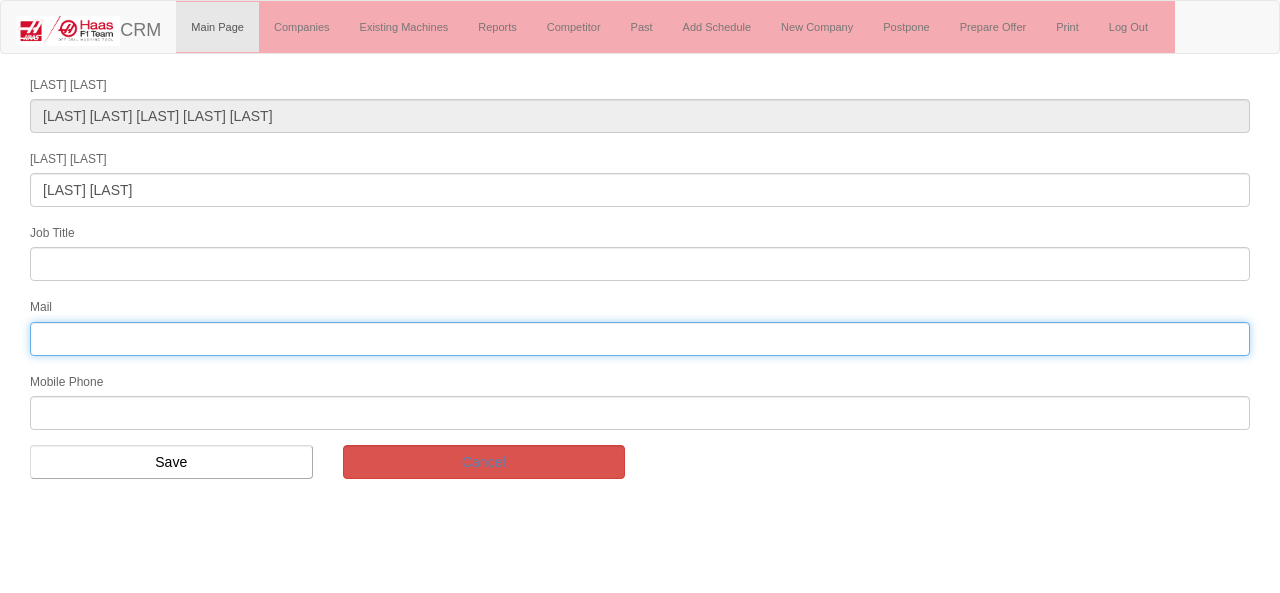 click at bounding box center (640, 339) 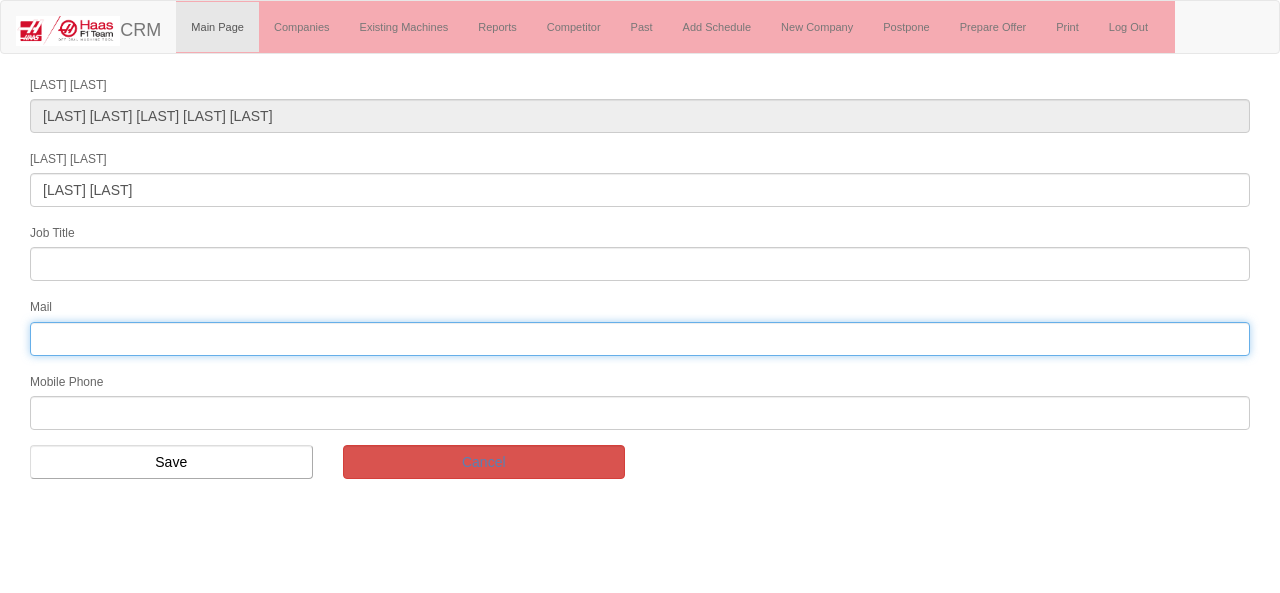 paste on "tuncay@sarbak.com.tr" 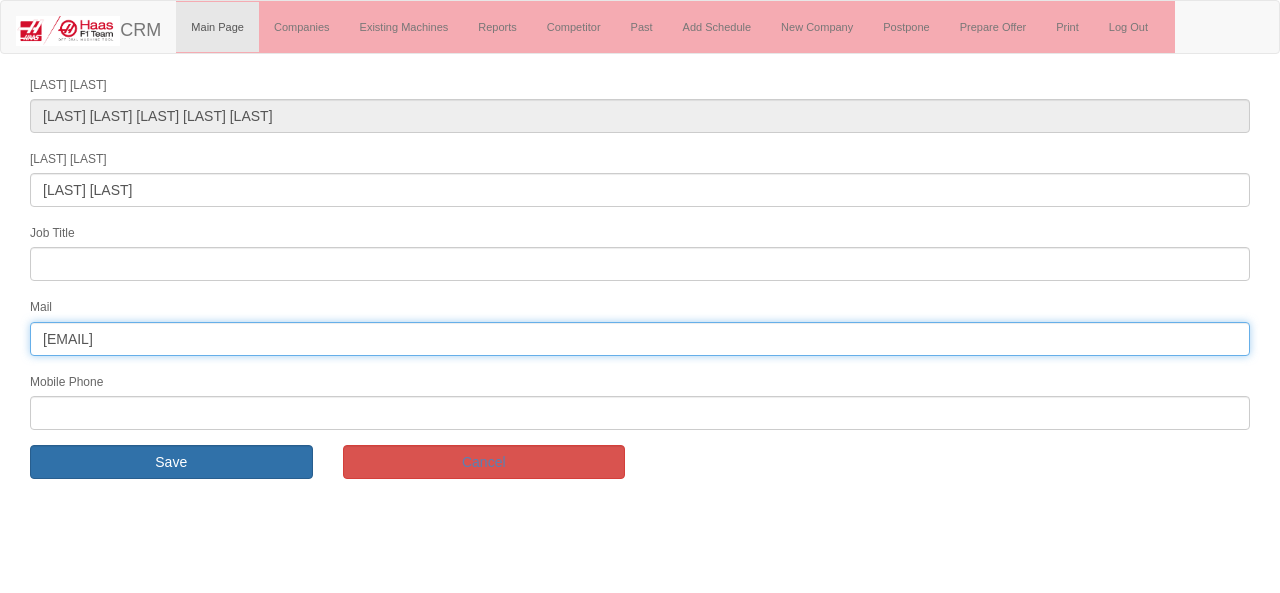 type on "tuncay@sarbak.com.tr" 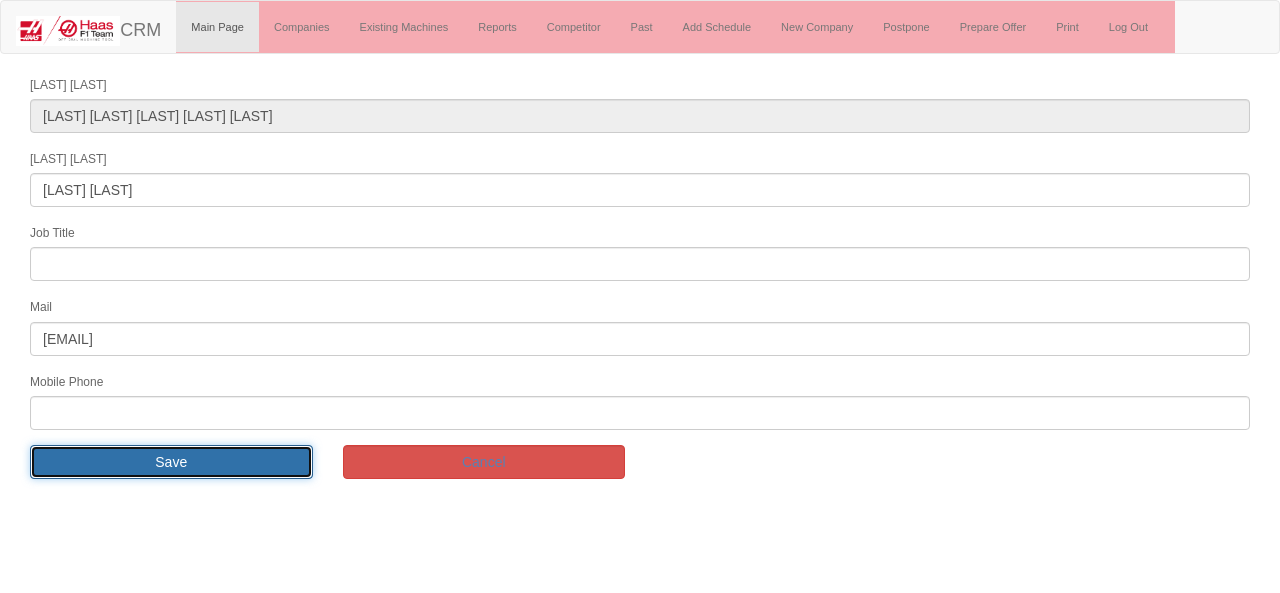 click on "Save" at bounding box center (171, 462) 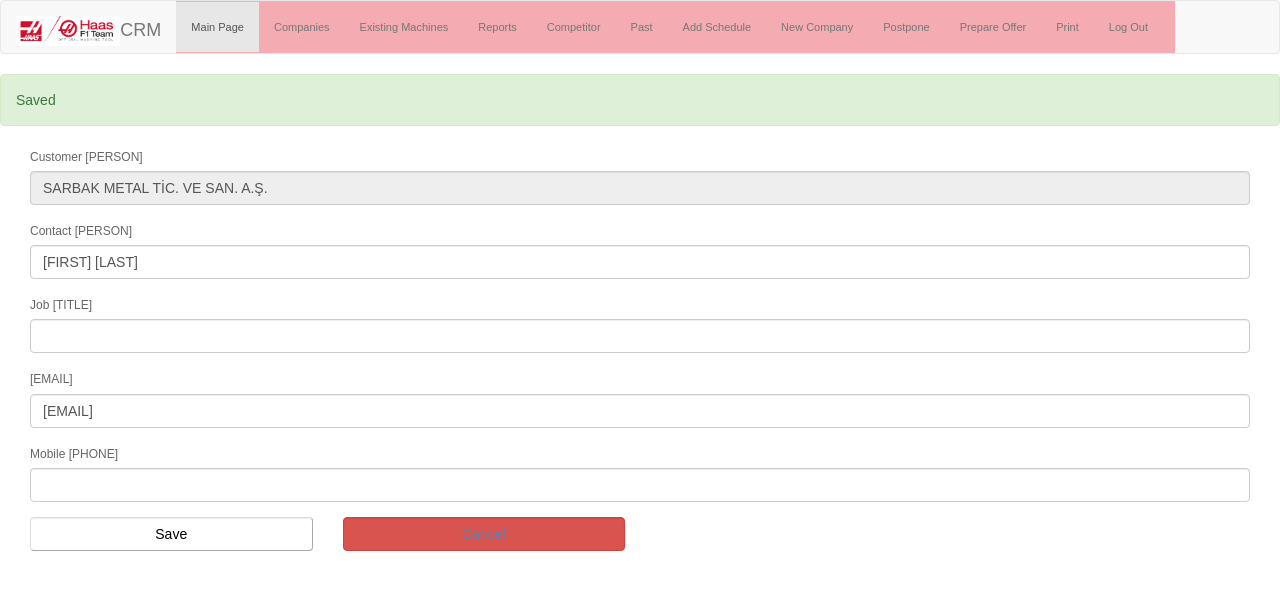 scroll, scrollTop: 0, scrollLeft: 0, axis: both 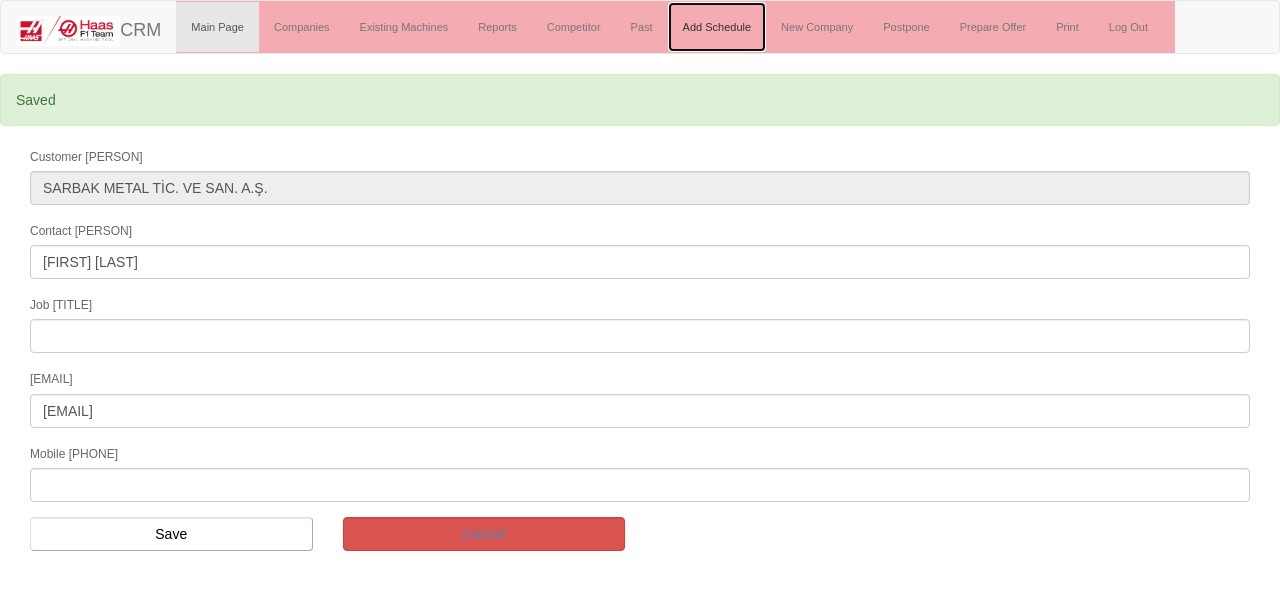 click on "Add Schedule" at bounding box center [717, 27] 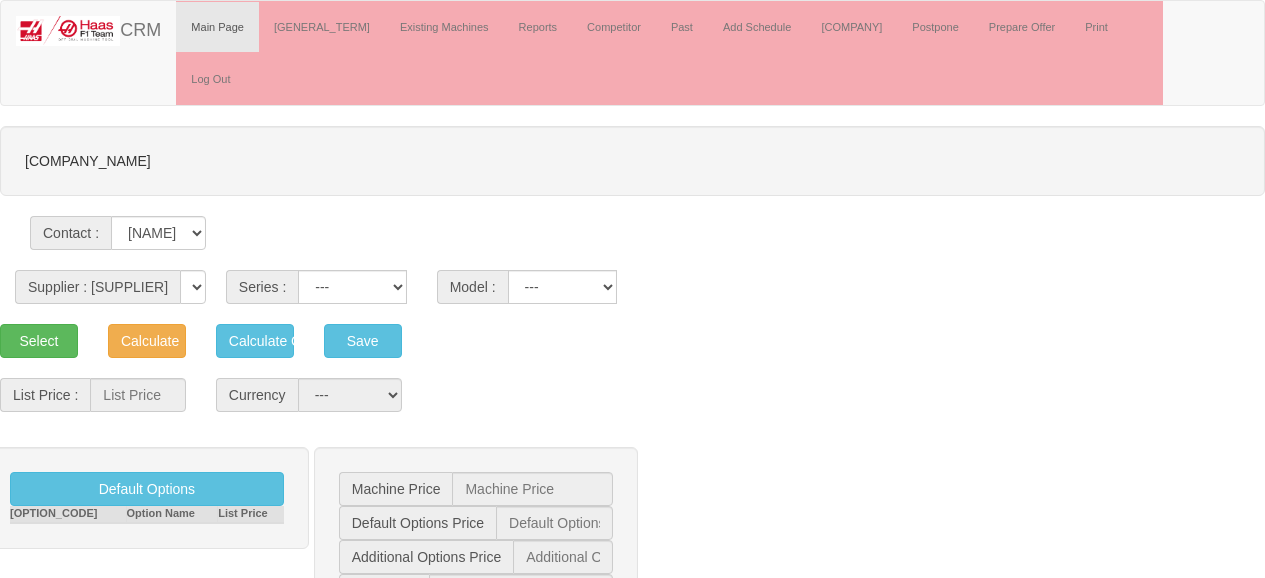scroll, scrollTop: 0, scrollLeft: 0, axis: both 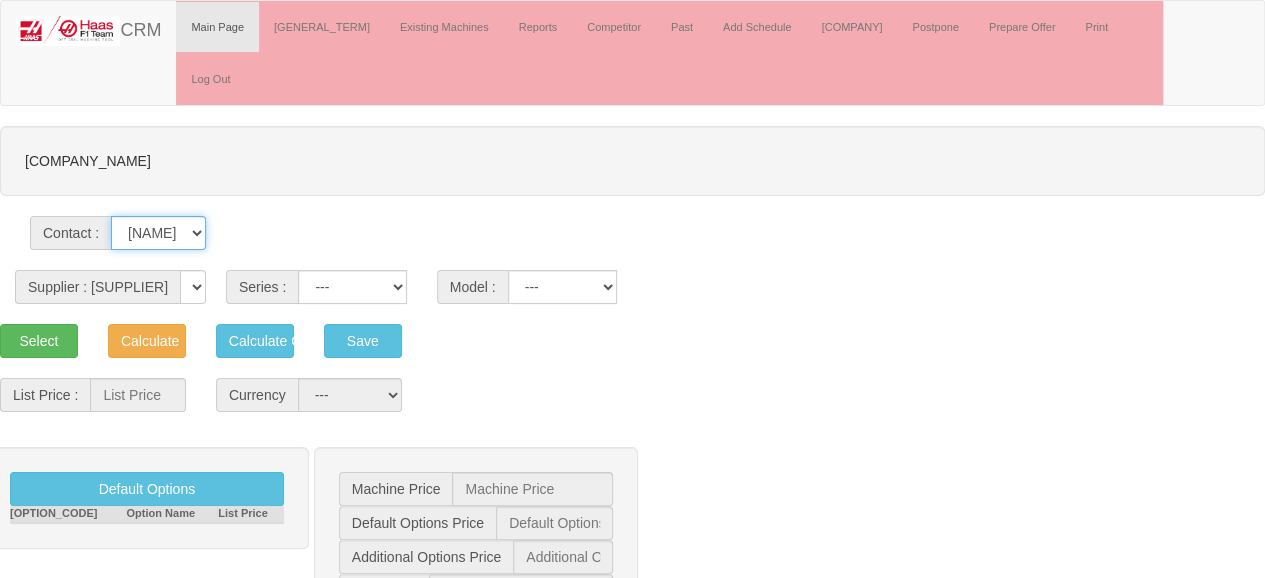 click on "[NAME] [NAME]
[NAME]
[NAME]" at bounding box center [158, 233] 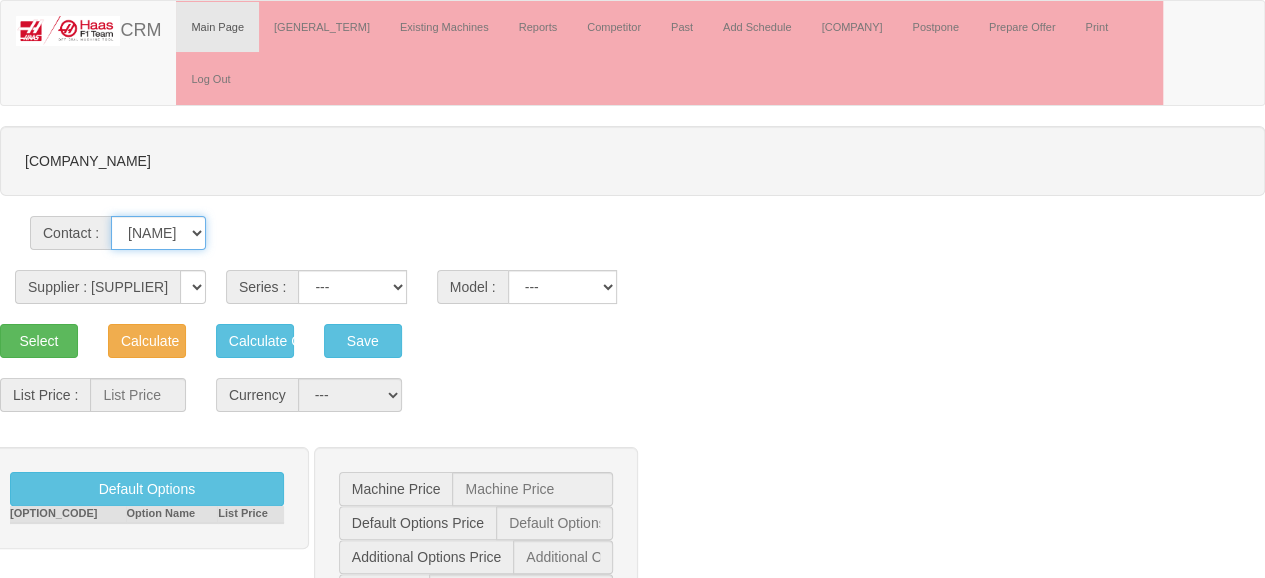 select on "33144" 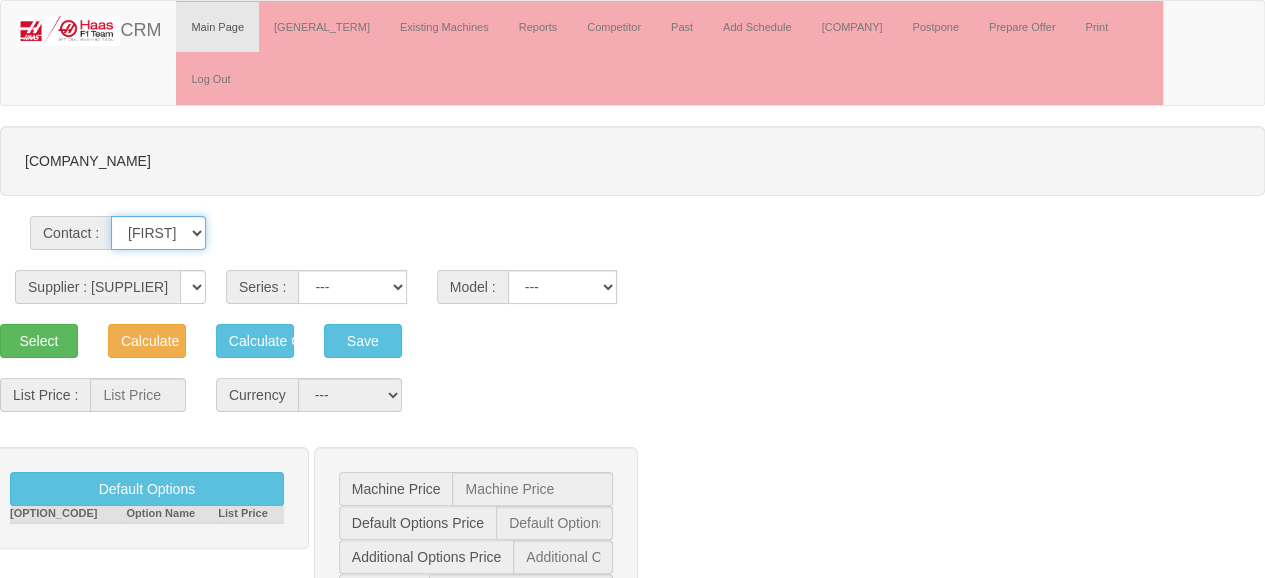 click on "[NAME] [NAME]
[NAME]
[NAME]" at bounding box center [158, 233] 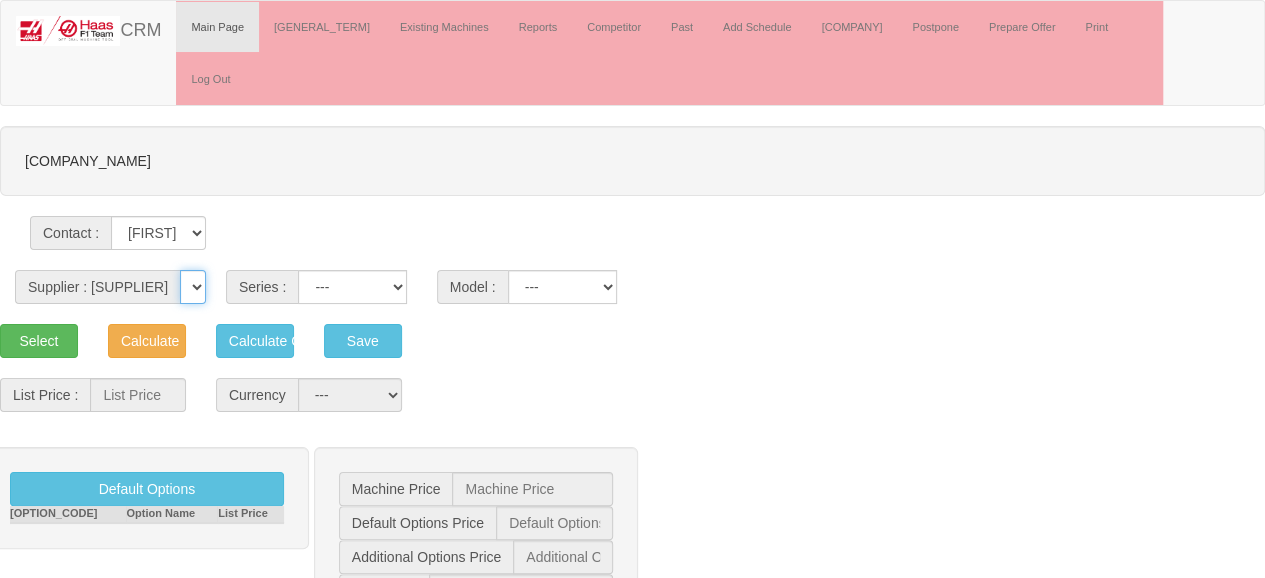 click on "------
HAAS
[COUNTRY]" at bounding box center (193, 287) 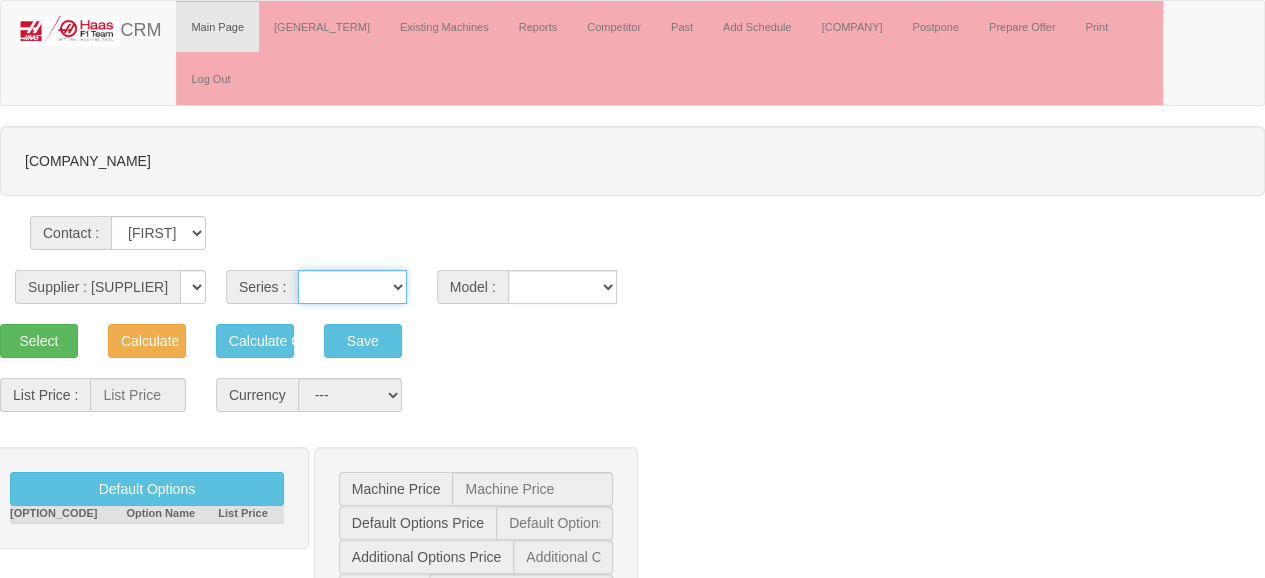drag, startPoint x: 350, startPoint y: 234, endPoint x: 362, endPoint y: 248, distance: 18.439089 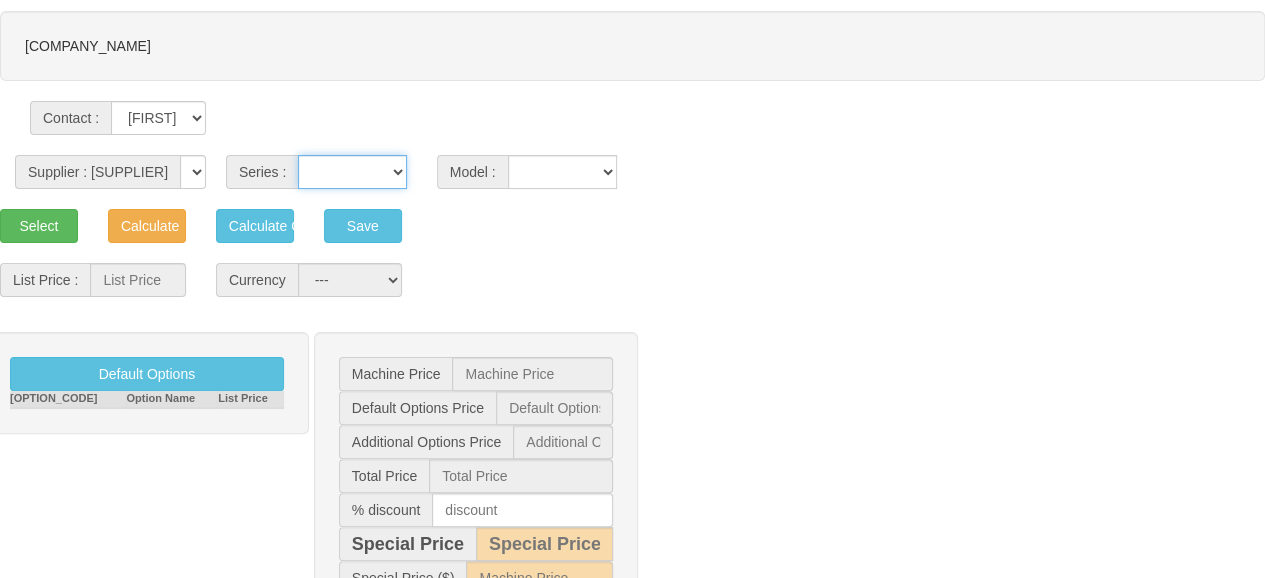 scroll, scrollTop: 110, scrollLeft: 0, axis: vertical 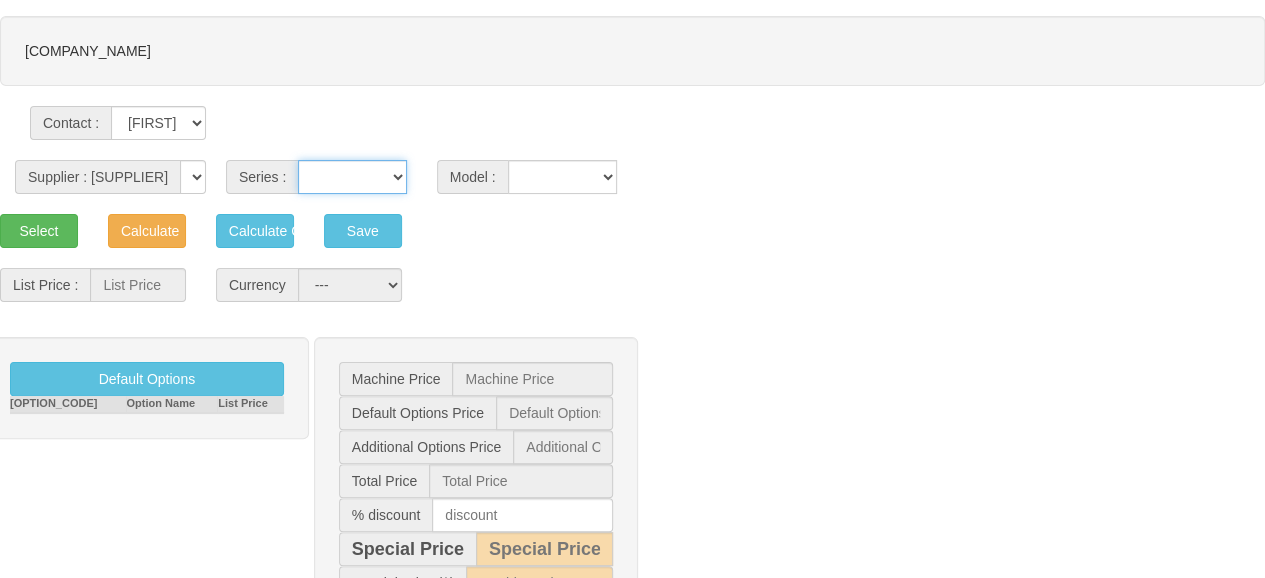 drag, startPoint x: 340, startPoint y: 116, endPoint x: 344, endPoint y: 137, distance: 21.377558 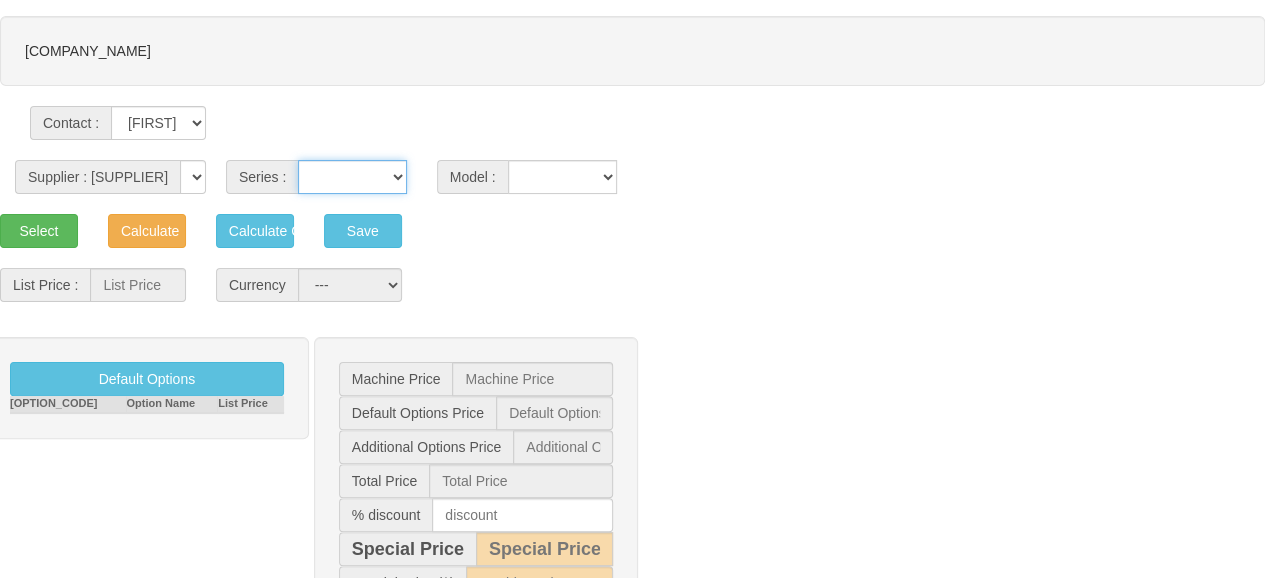 select on "18" 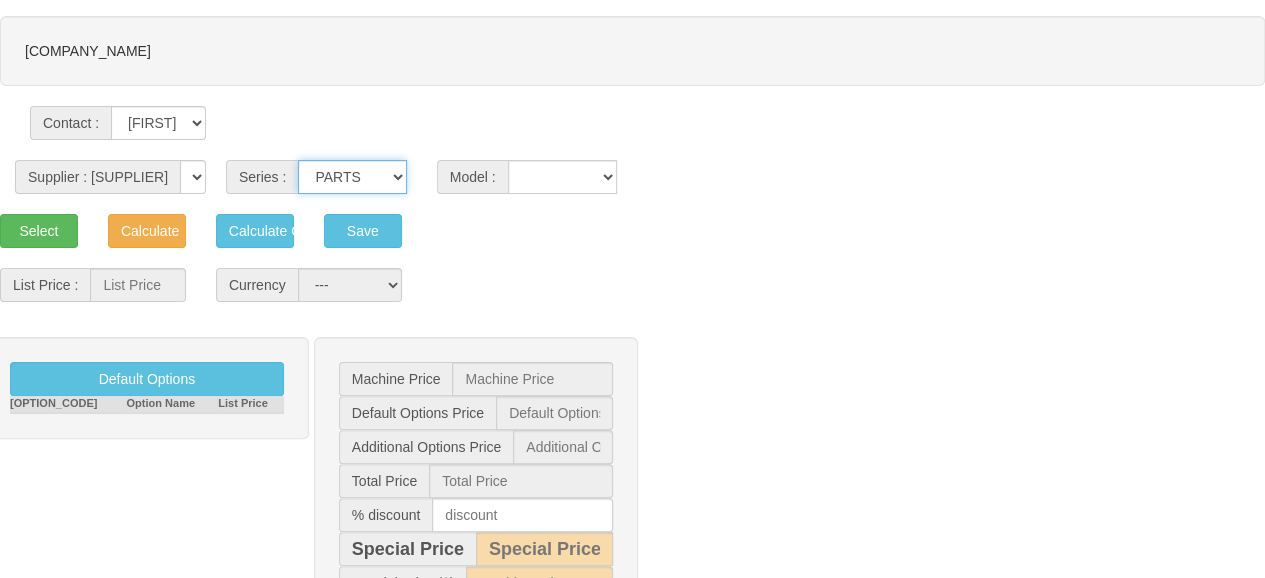 click on "VF SERIES
ST SERIES
UMC
EC SERIES
ADDITIONAL
TM SERIES
MINI SERIES
VM SERIES
VC SERIES
GM SERIES
VR SERIES
GR SERIES
VS SERIES
DC SERIES
TL SERIES
DS SERIES
CL SERIES
PARTS
DT SERIES" at bounding box center (352, 177) 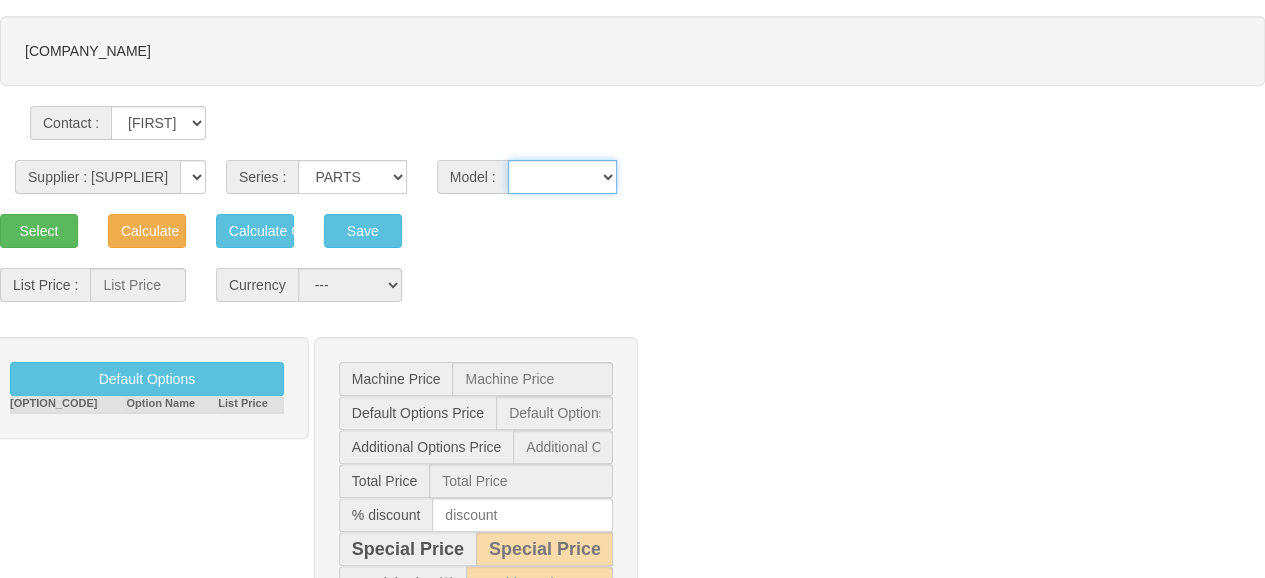 drag, startPoint x: 586, startPoint y: 123, endPoint x: 588, endPoint y: 135, distance: 12.165525 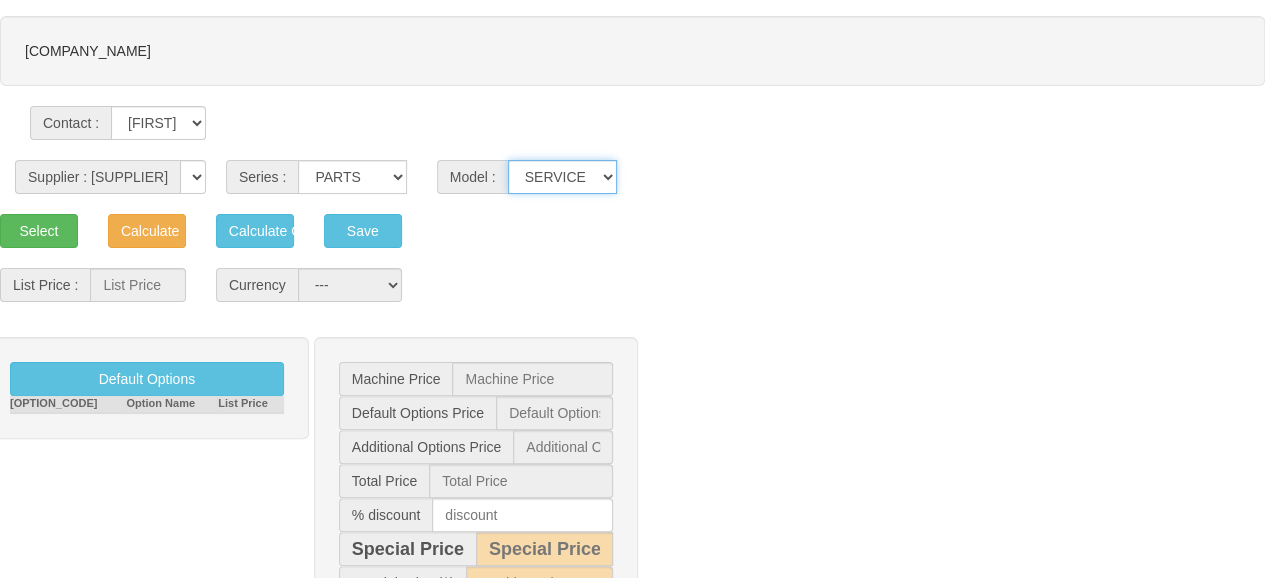click on "SERVICE PARTS
[PRODUCT]
[PRODUCT]" at bounding box center (563, 177) 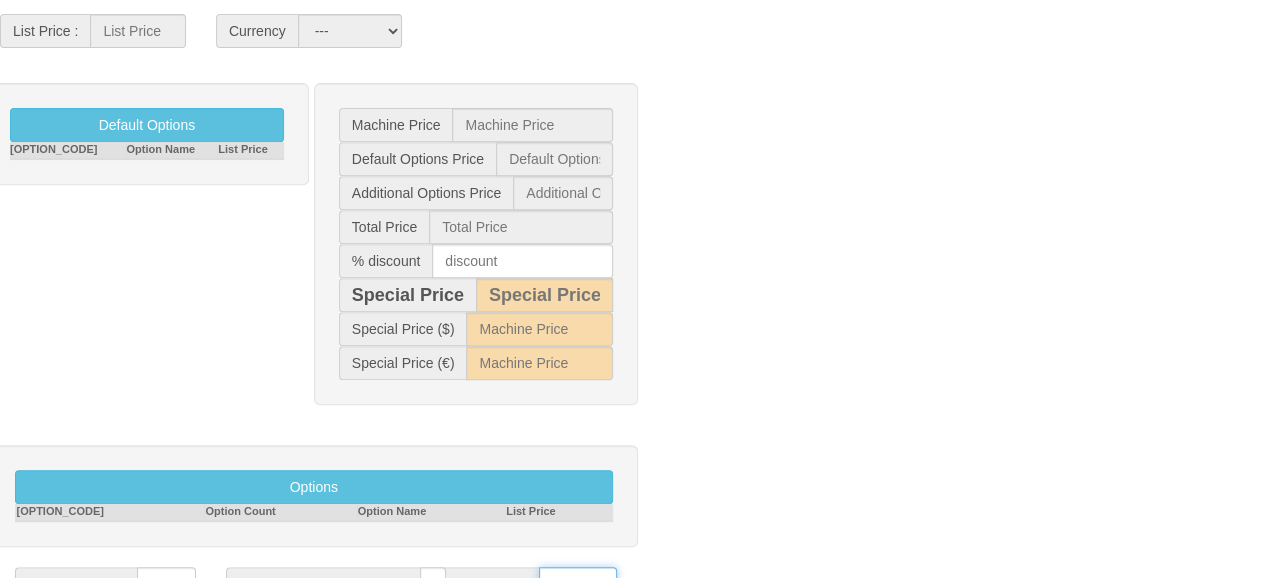 click on "**********" at bounding box center [578, 584] 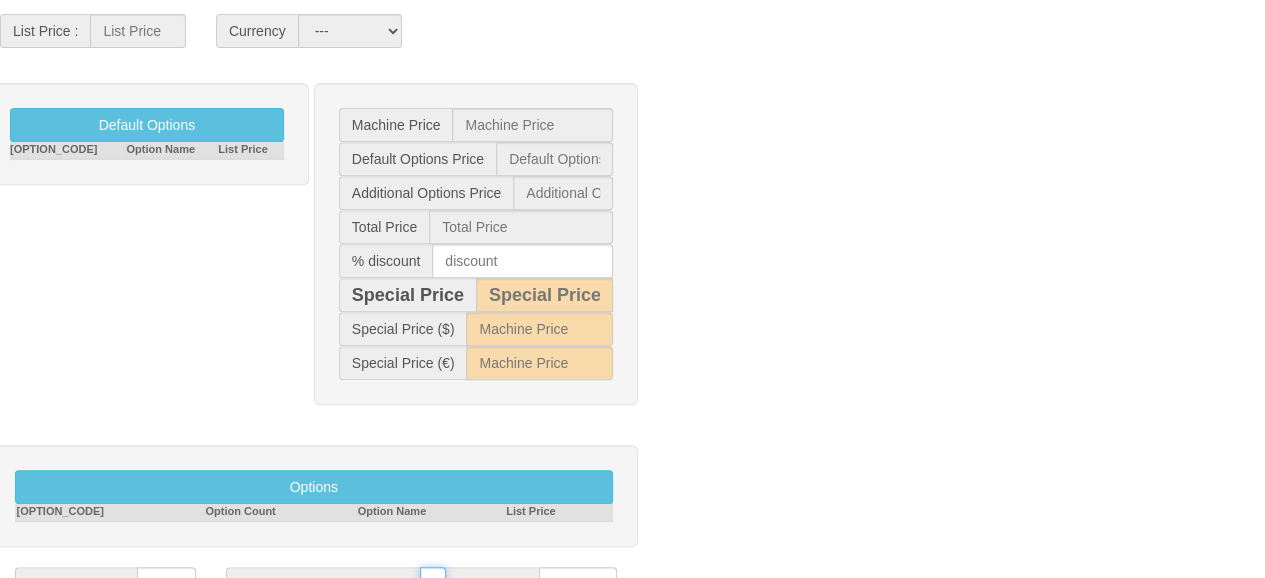 click on "CFR [CITY]
[CITY]" at bounding box center (433, 584) 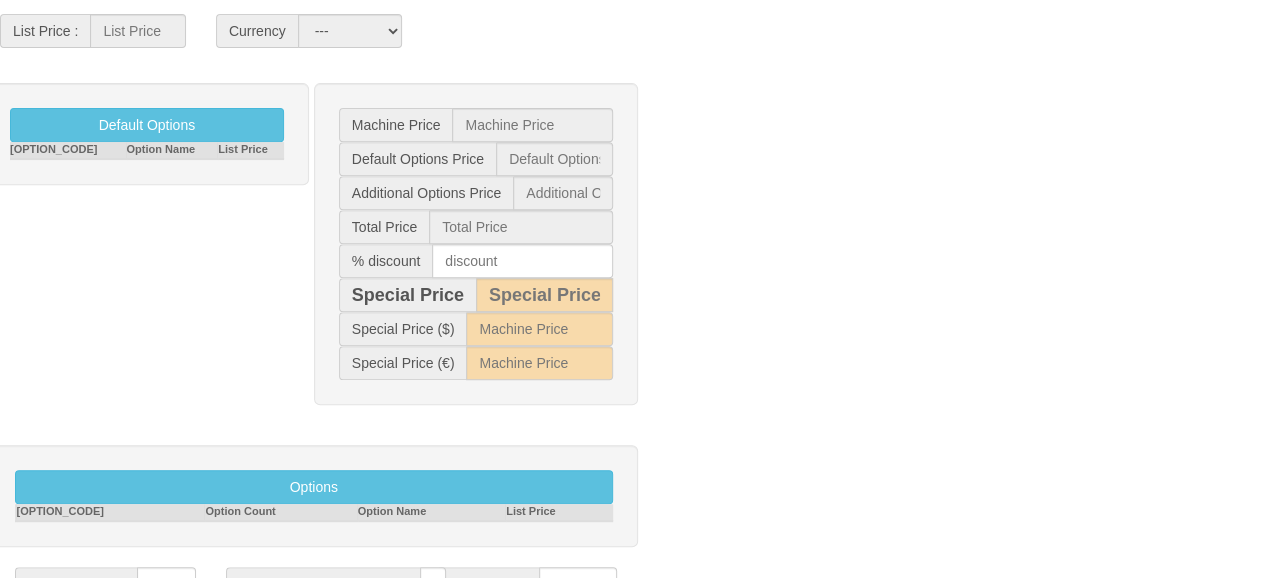 click at bounding box center (380, 618) 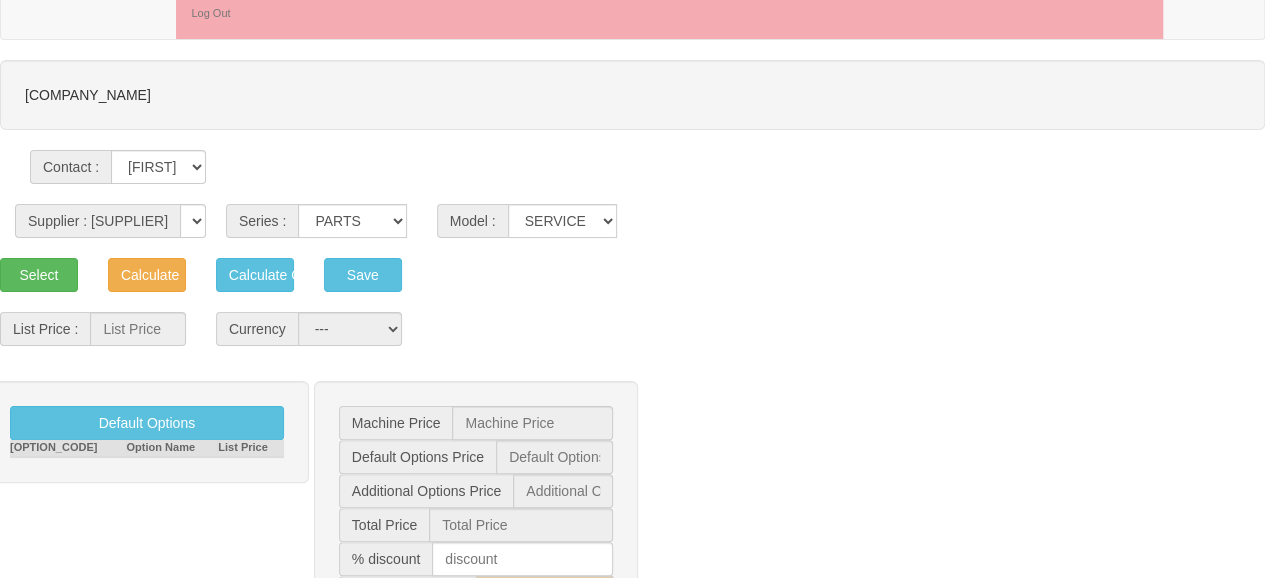 scroll, scrollTop: 0, scrollLeft: 0, axis: both 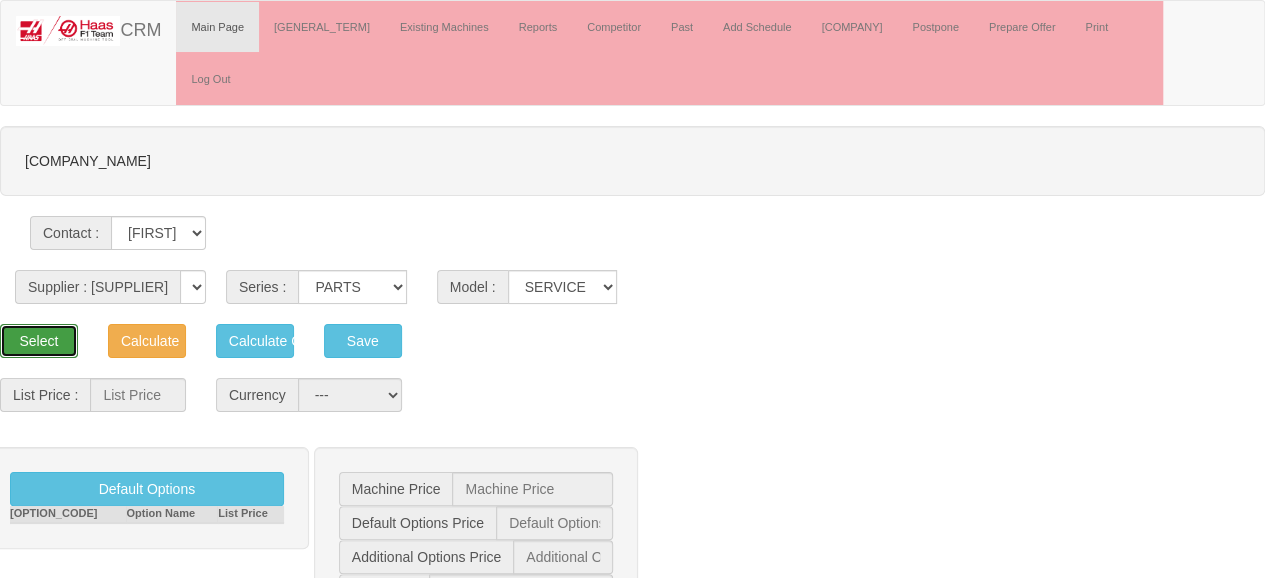 click on "Select" at bounding box center [39, 341] 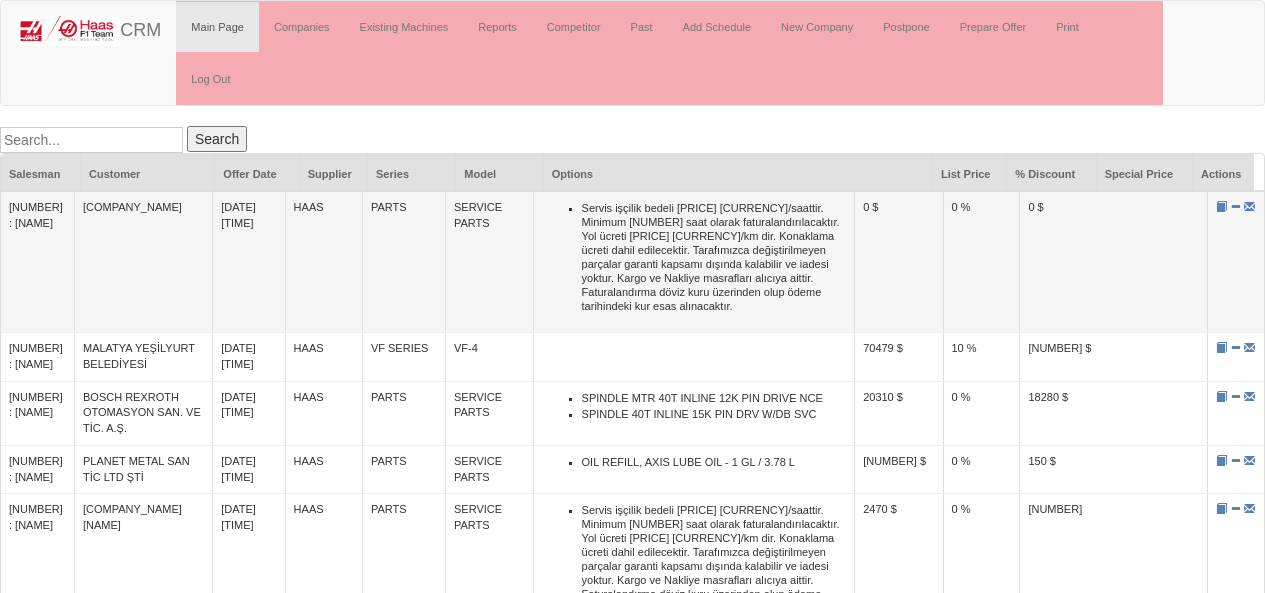 scroll, scrollTop: 0, scrollLeft: 0, axis: both 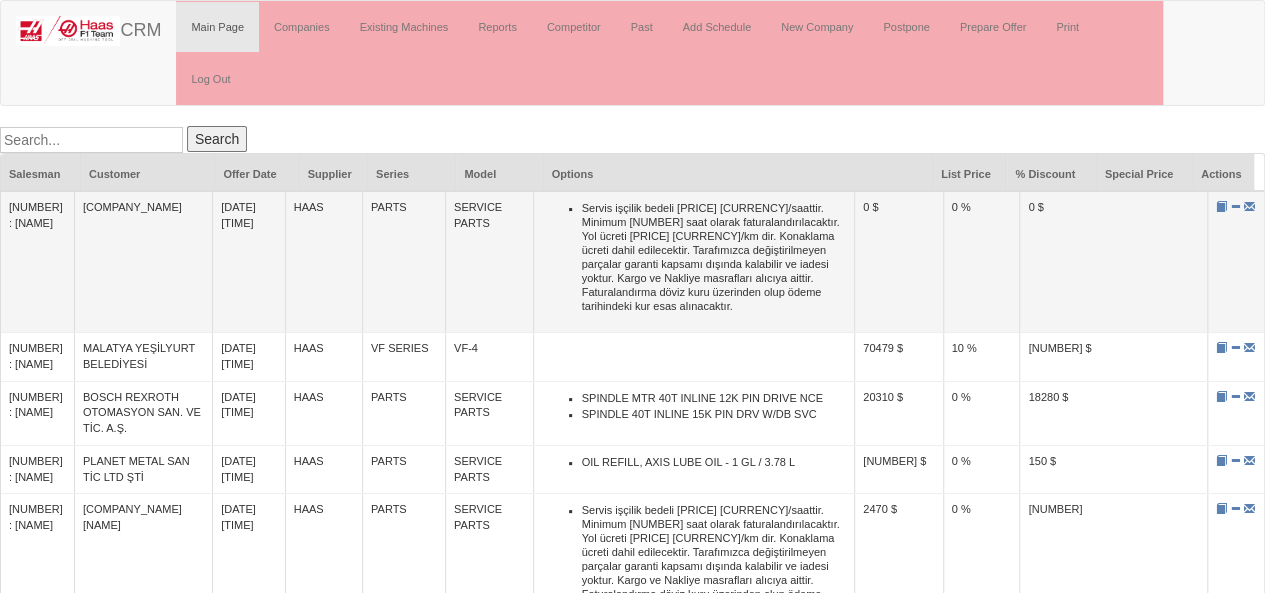 click at bounding box center [1235, 262] 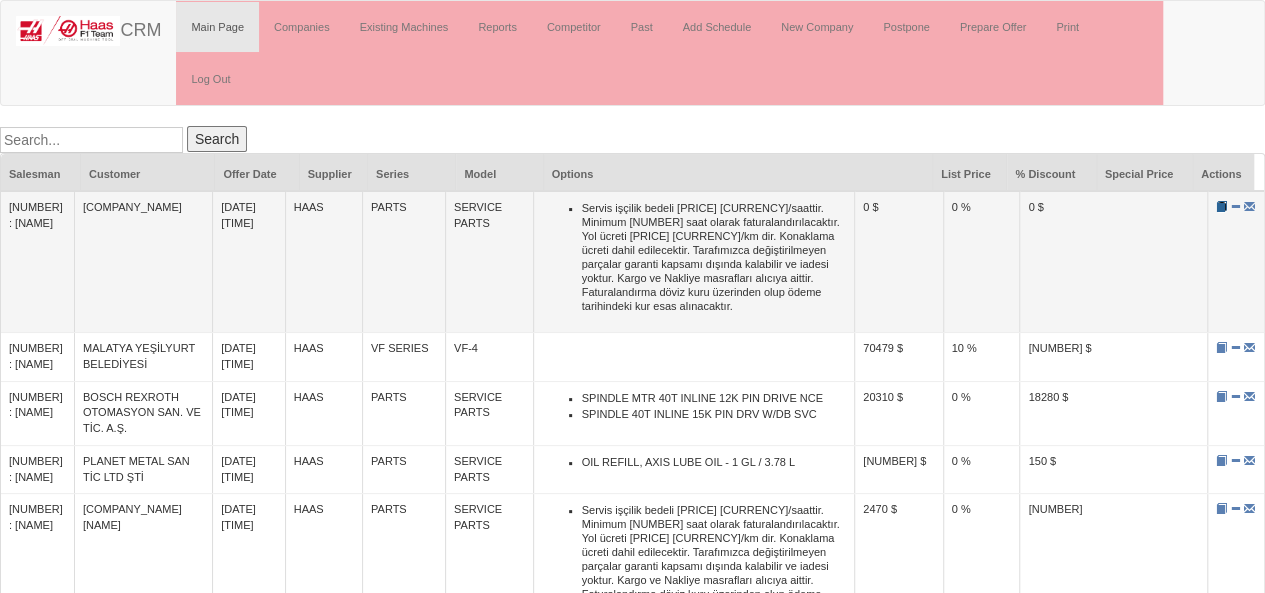 click at bounding box center [1221, 206] 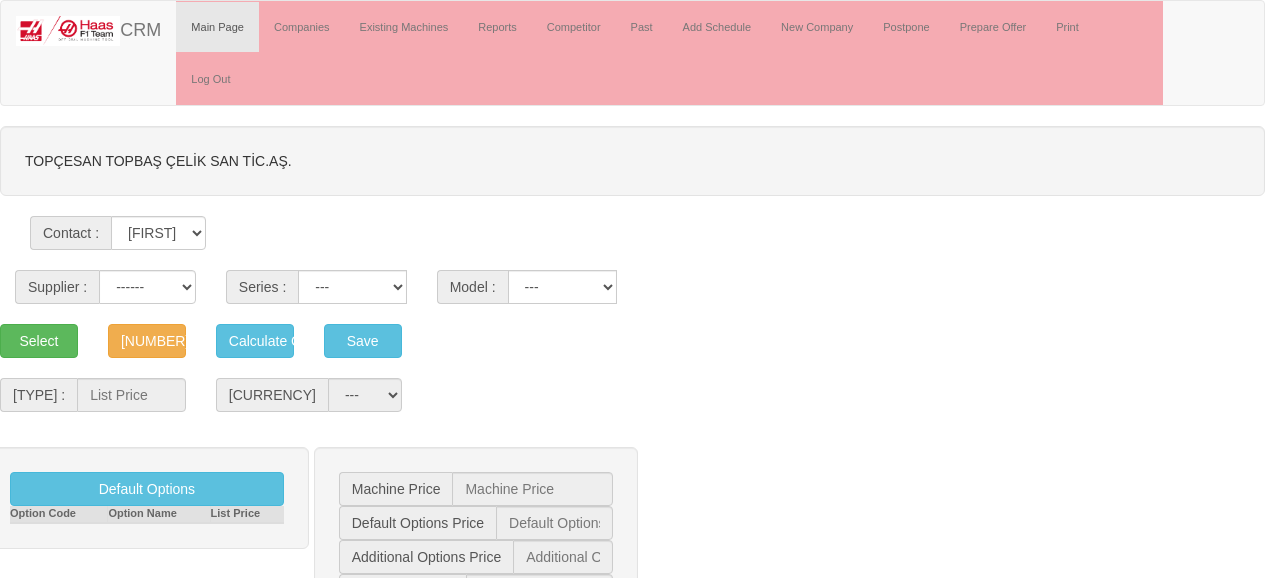 scroll, scrollTop: 0, scrollLeft: 0, axis: both 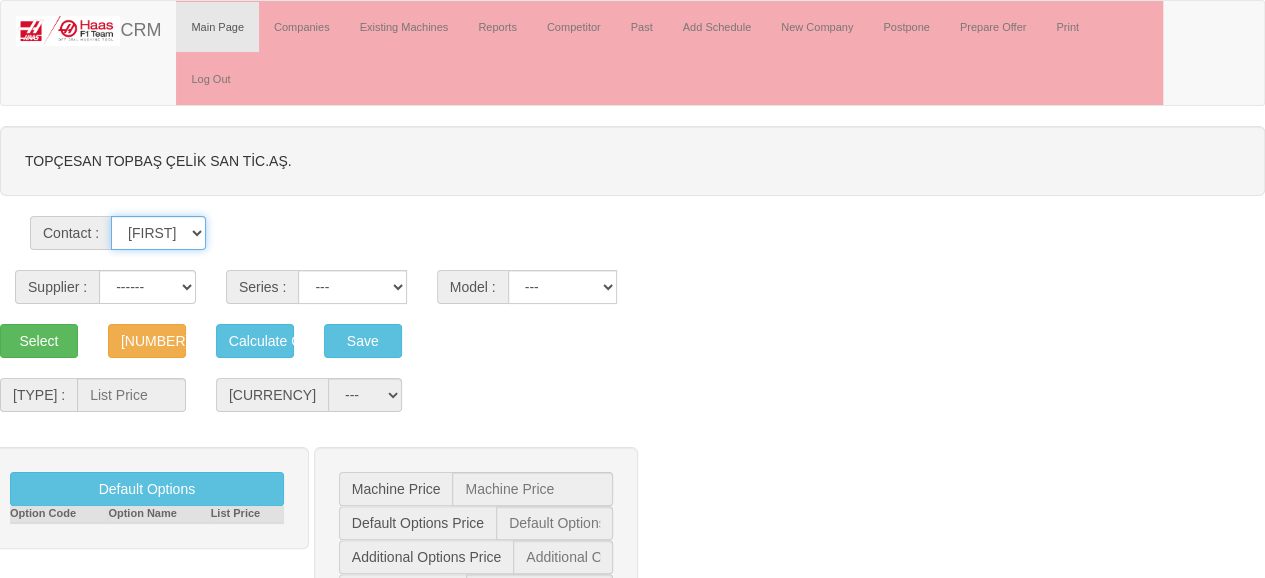 click on "[FIRST] [LAST]
[FIRST] [LAST]
[FIRST] [LAST]
[FIRST] [LAST]
[FIRST] [LAST]" at bounding box center [158, 233] 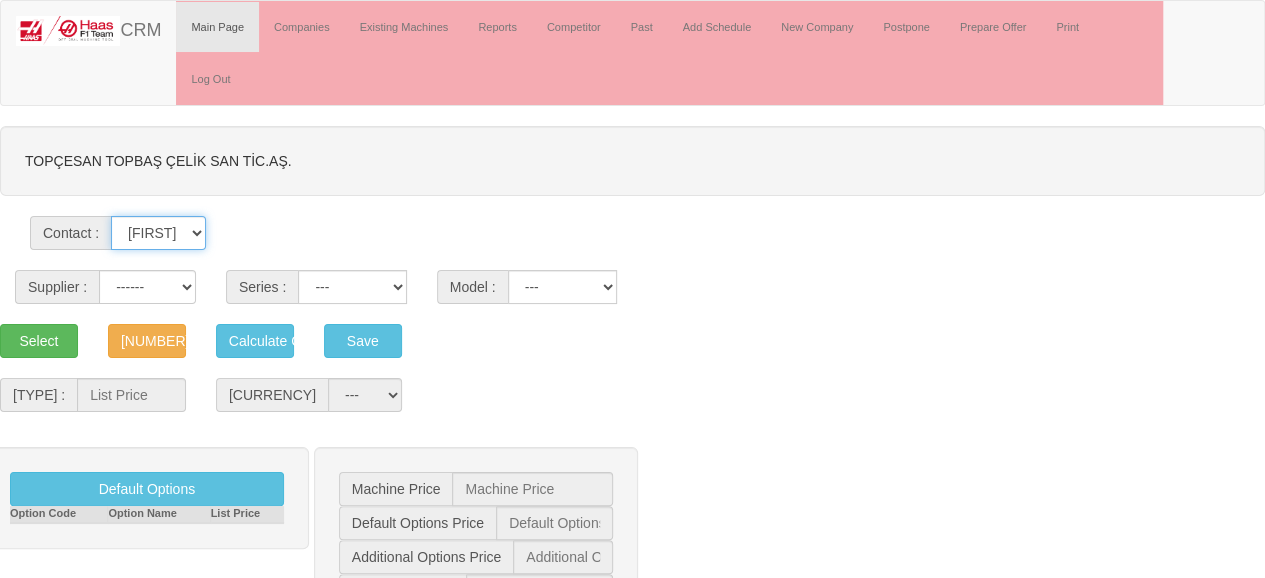 select on "[NUMBER]" 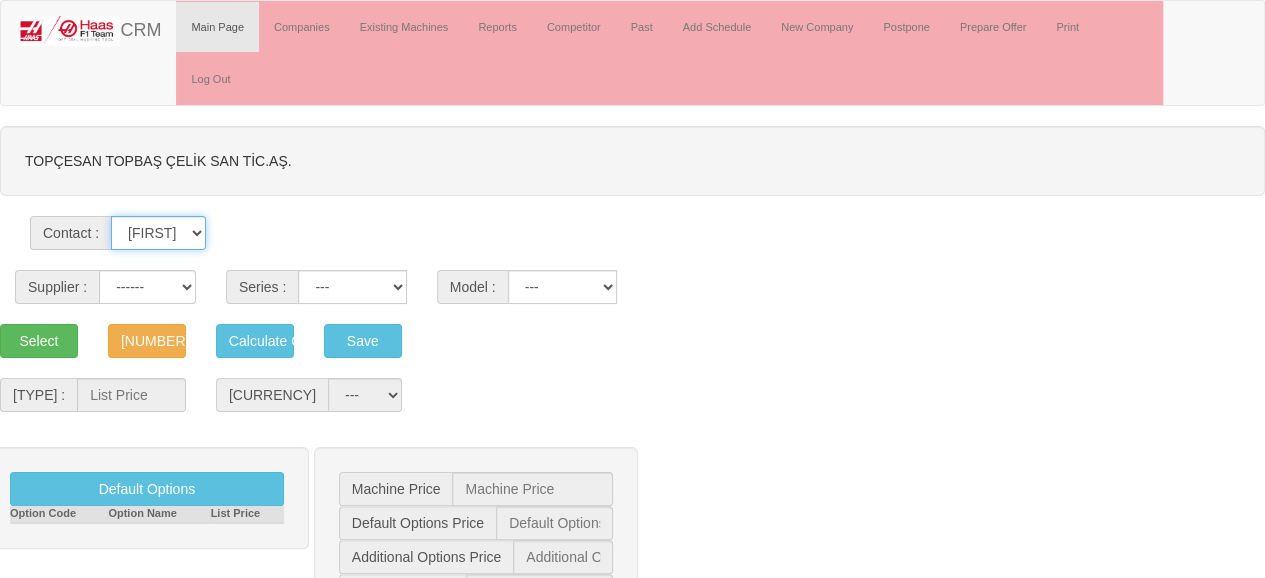 click on "[FIRST] [LAST]
[FIRST] [LAST]
[FIRST] [LAST]
[FIRST] [LAST]
[FIRST] [LAST]" at bounding box center [158, 233] 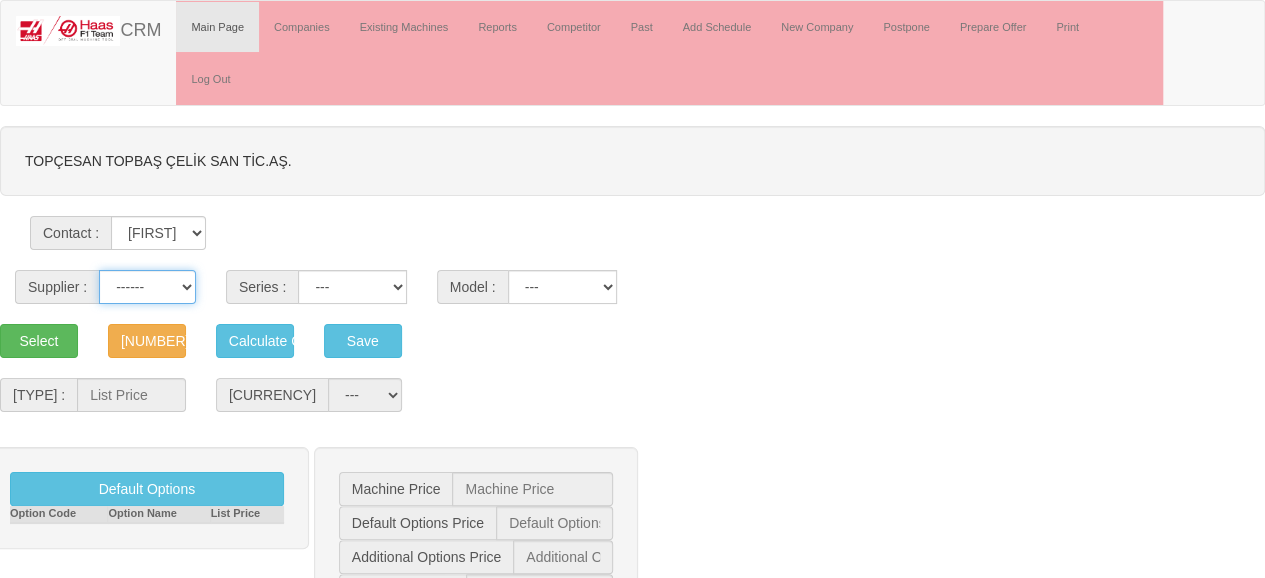 click on "HAAS" at bounding box center [147, 287] 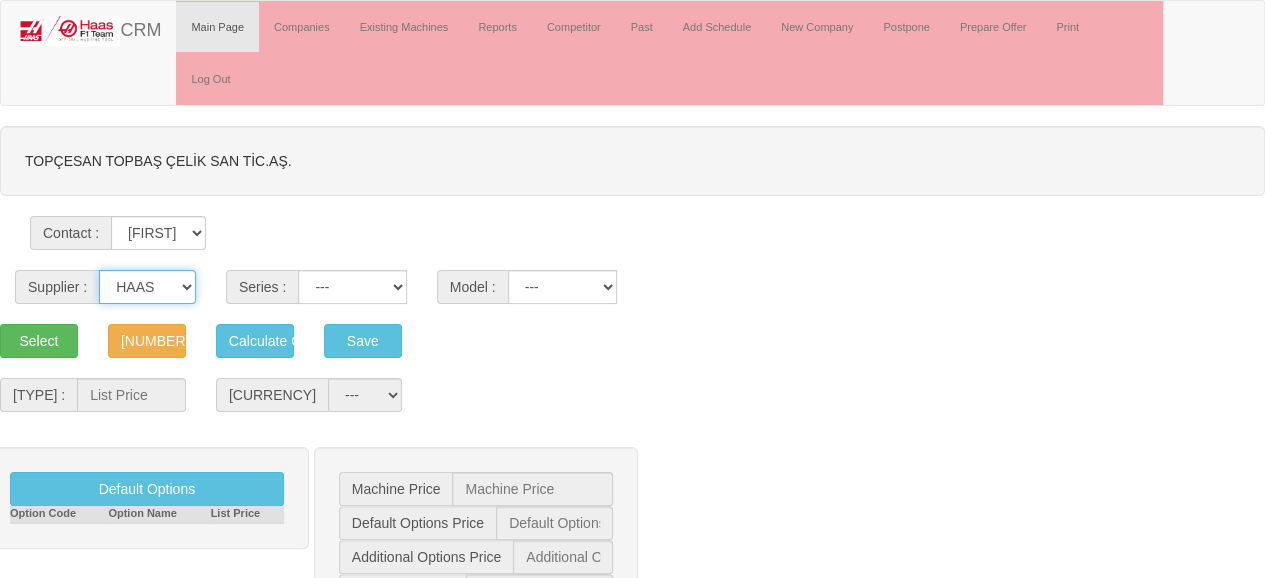 click on "HAAS" at bounding box center [147, 287] 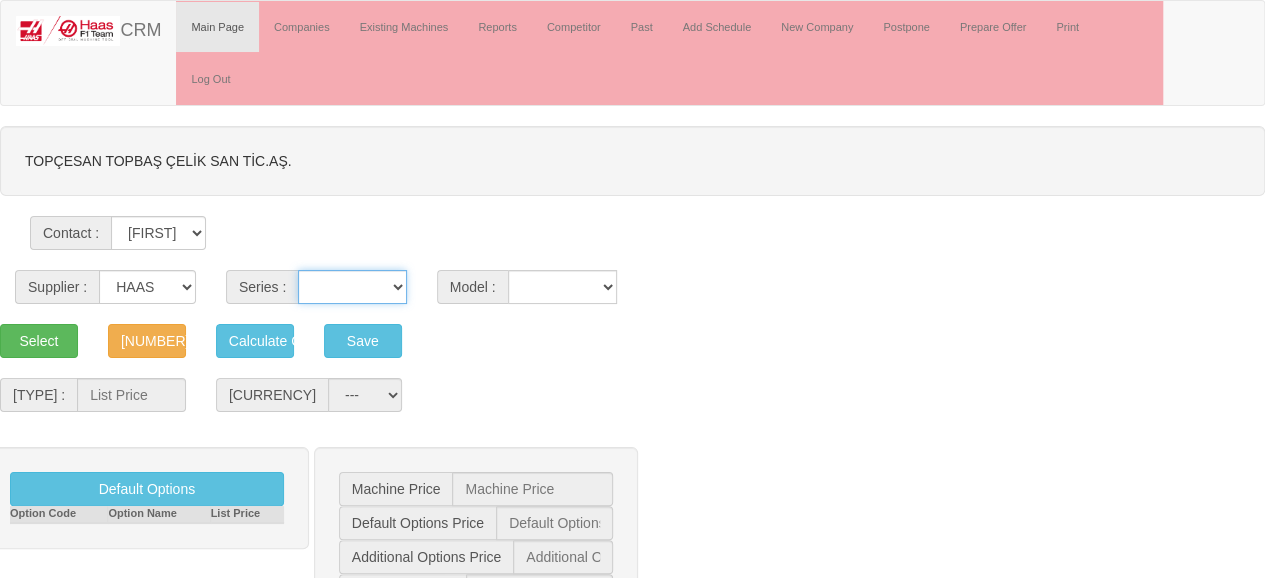 click on "[PRODUCT_LINE]" at bounding box center (352, 287) 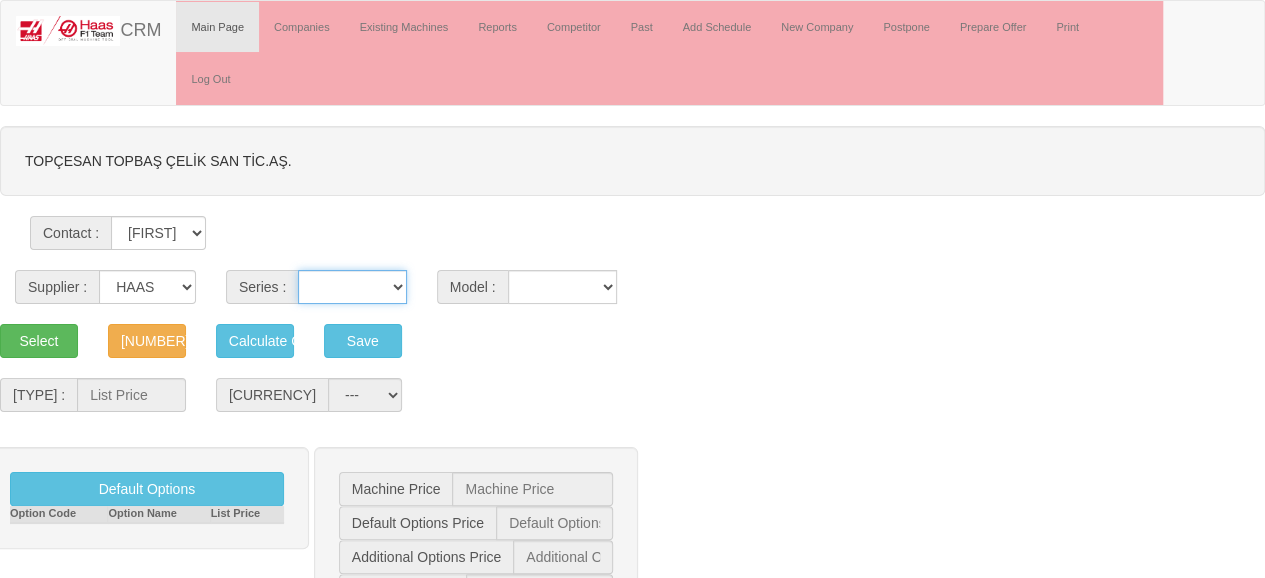 select on "[NUMERIC_VALUE]" 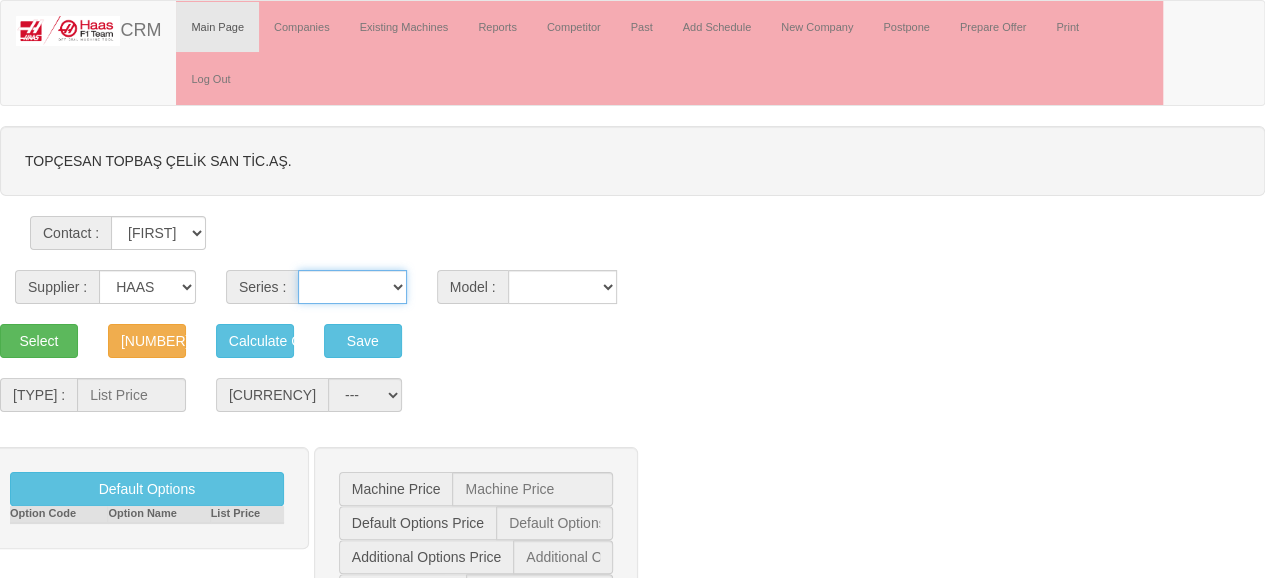 click on "[PRODUCT_LINE]" at bounding box center (352, 287) 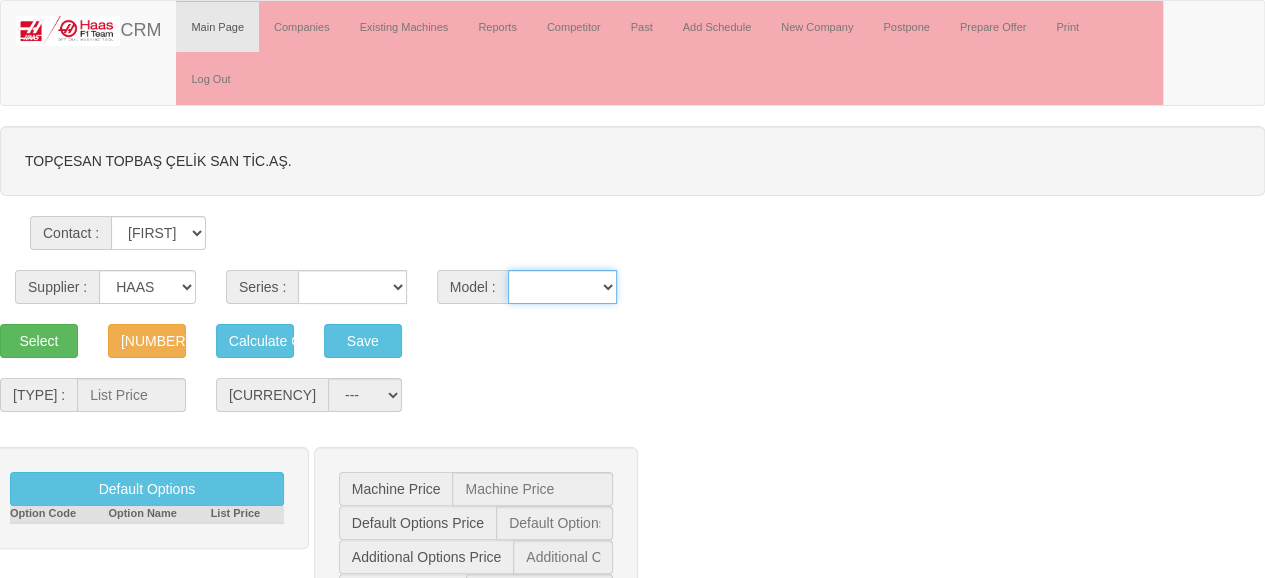 drag, startPoint x: 577, startPoint y: 226, endPoint x: 574, endPoint y: 237, distance: 11.401754 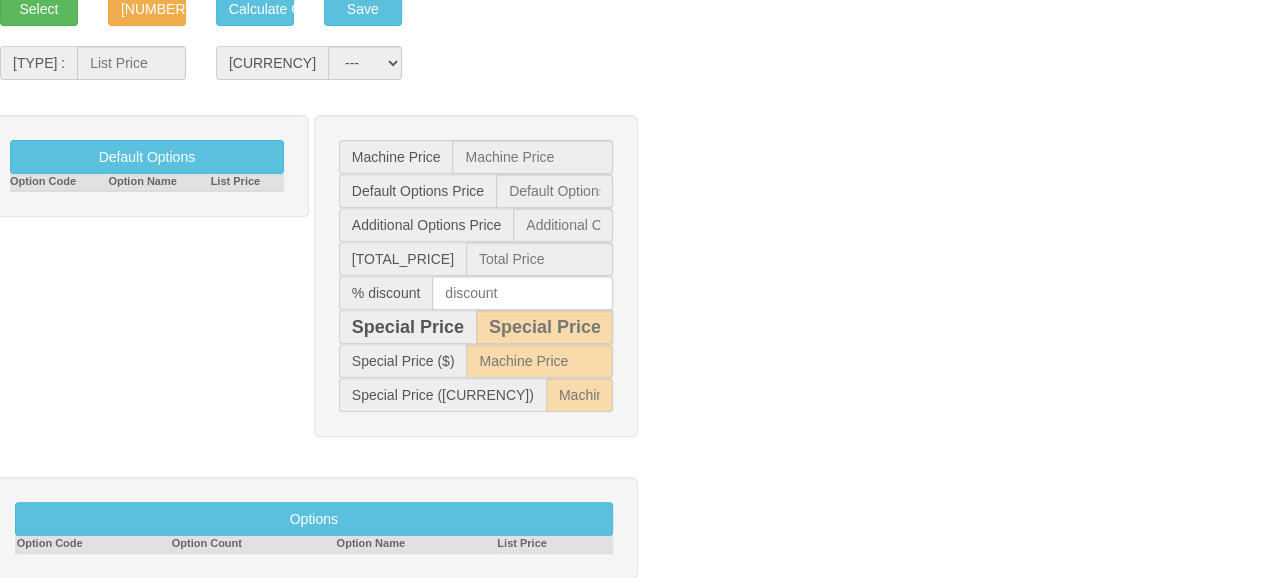 scroll, scrollTop: 364, scrollLeft: 0, axis: vertical 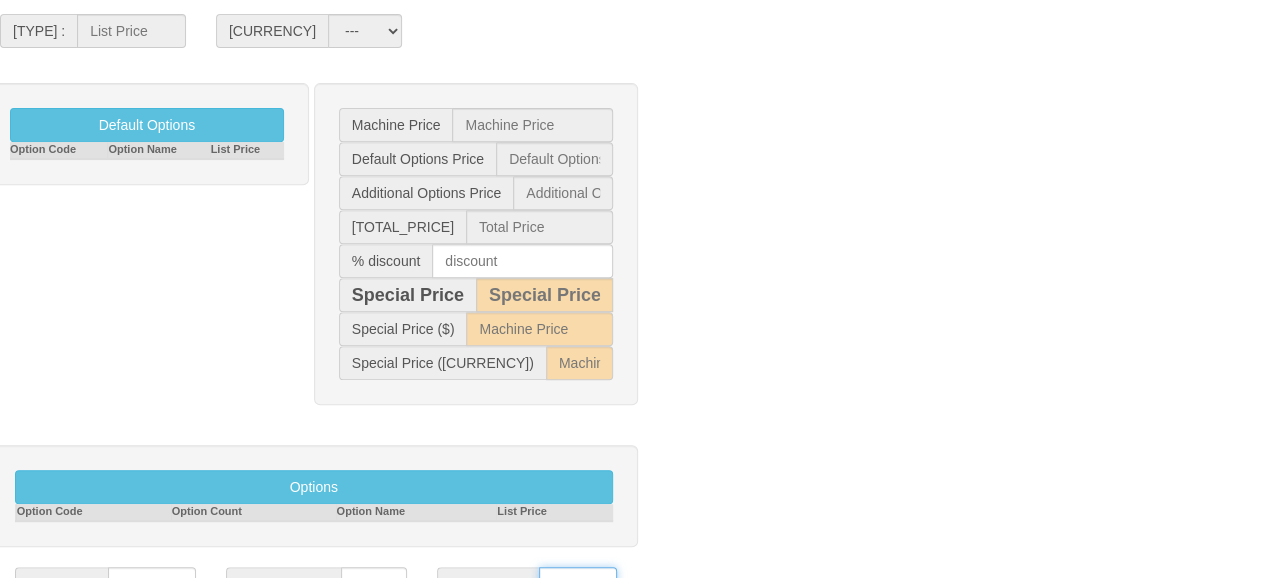 click on "**********" at bounding box center (578, 584) 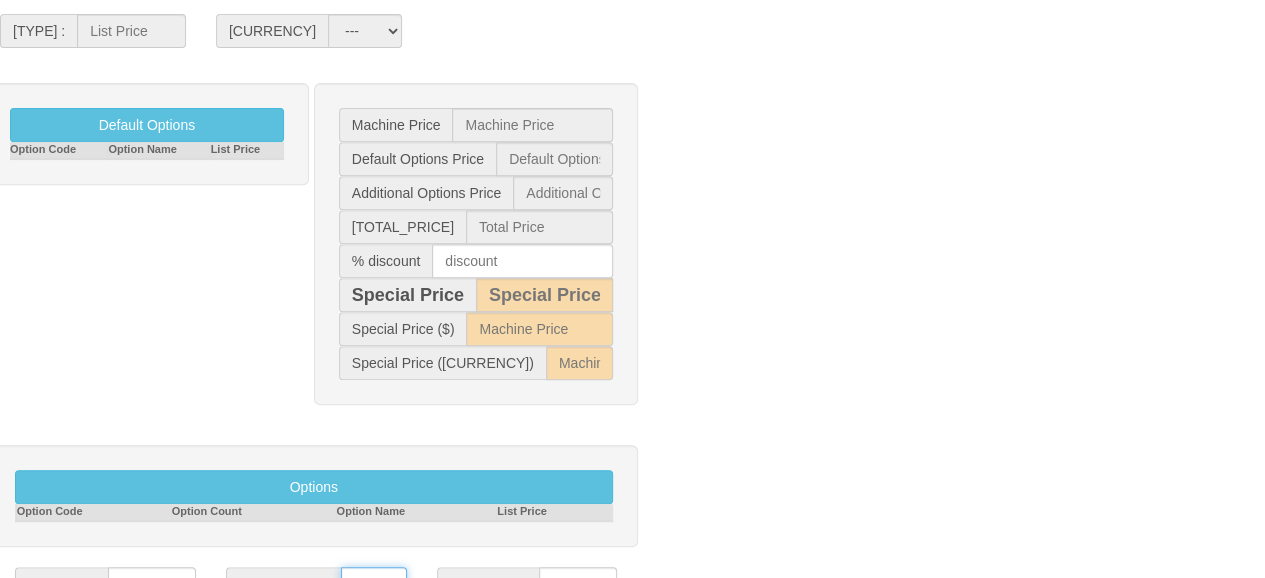 click on "CFR [CITY]
[CITY]" at bounding box center (374, 584) 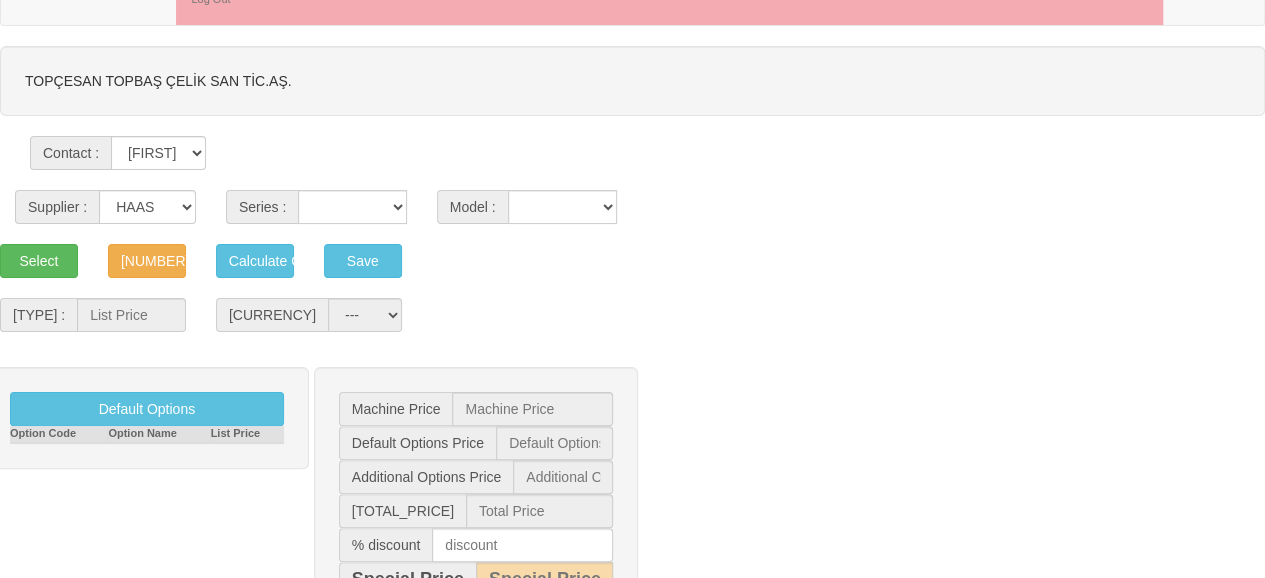 scroll, scrollTop: 46, scrollLeft: 0, axis: vertical 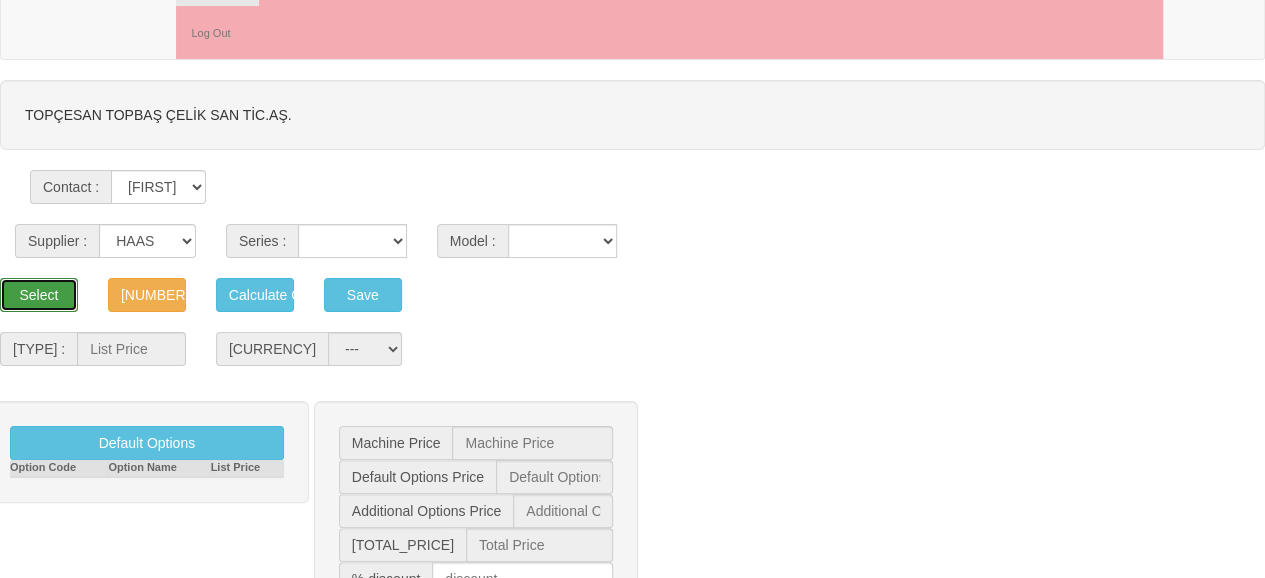 click on "Select" at bounding box center (39, 295) 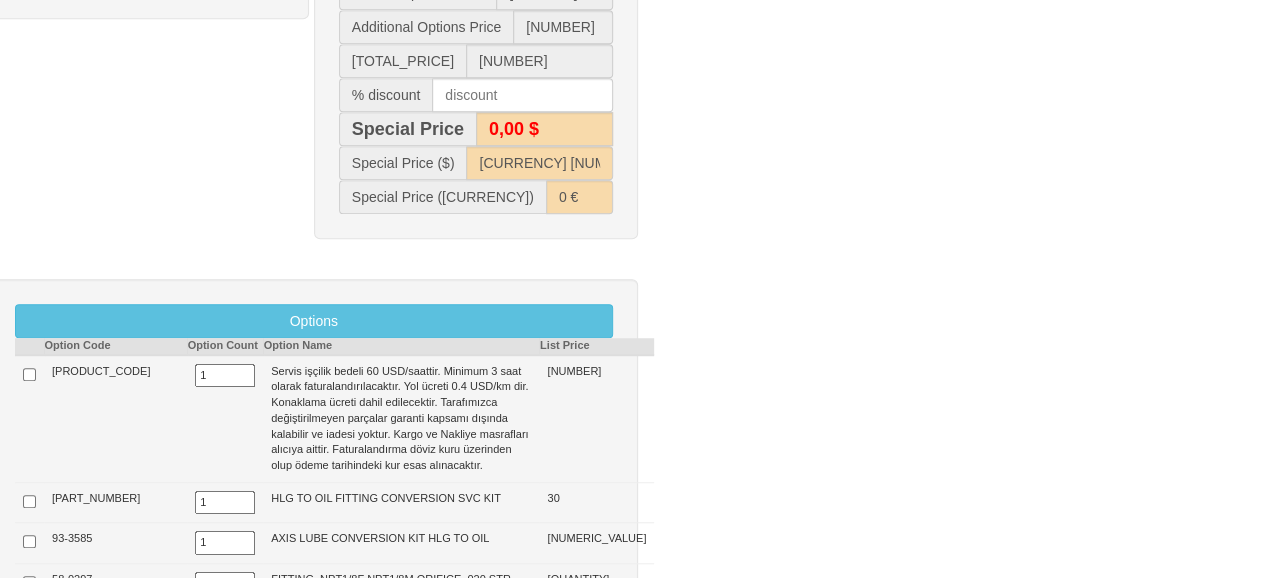 scroll, scrollTop: 596, scrollLeft: 0, axis: vertical 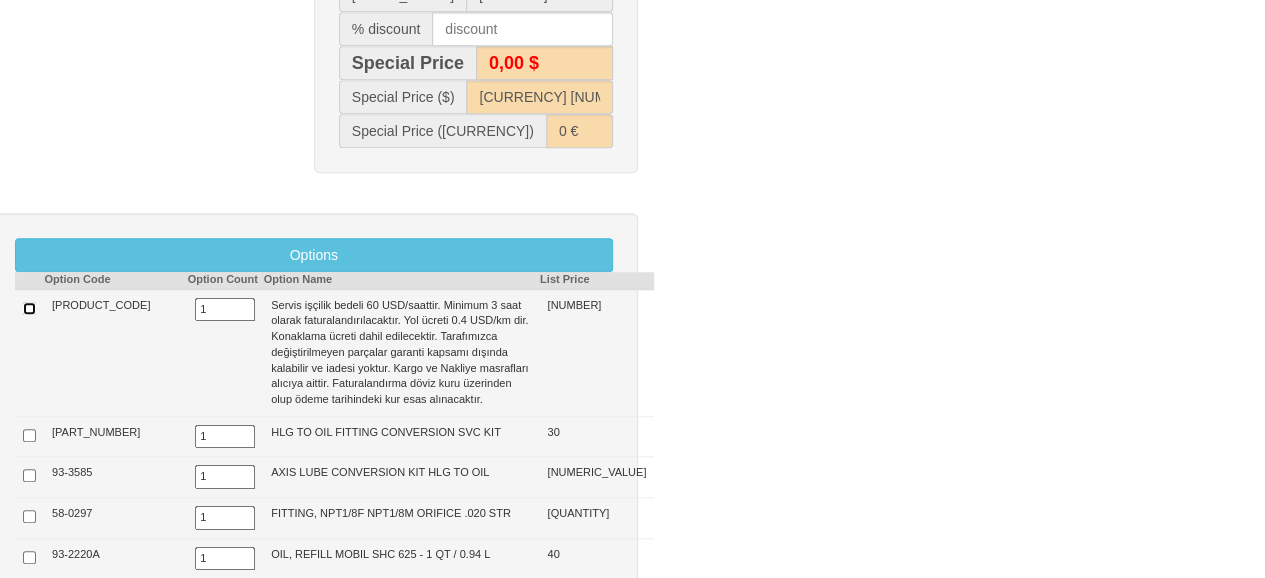click at bounding box center [29, 308] 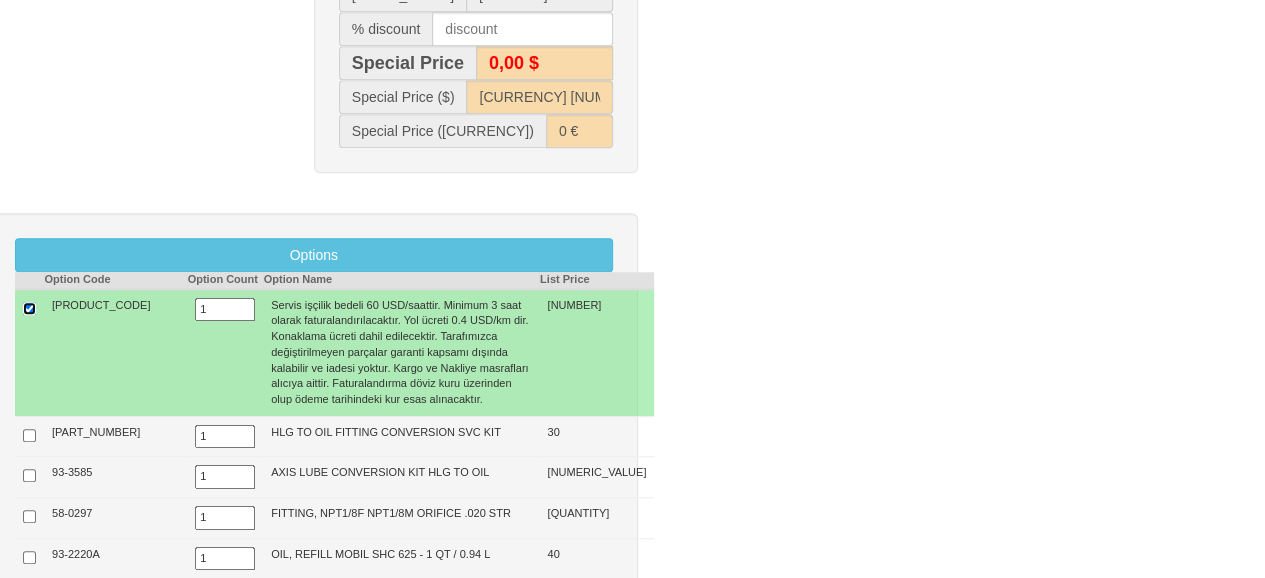 scroll, scrollTop: 0, scrollLeft: 0, axis: both 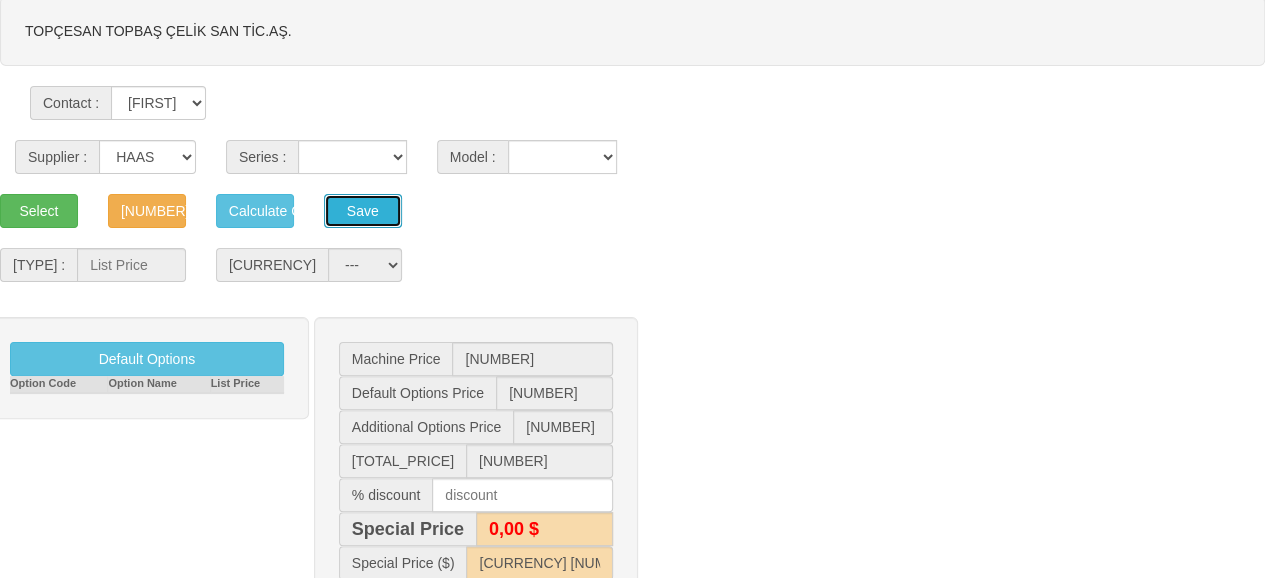 click on "Save" at bounding box center [255, 211] 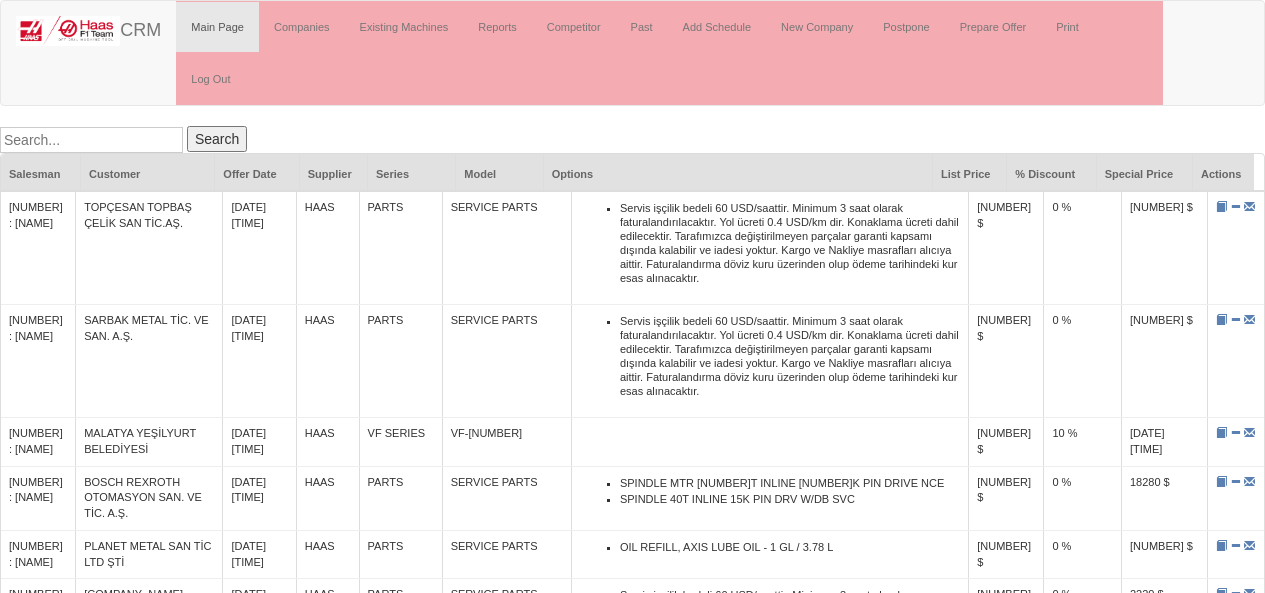 scroll, scrollTop: 0, scrollLeft: 0, axis: both 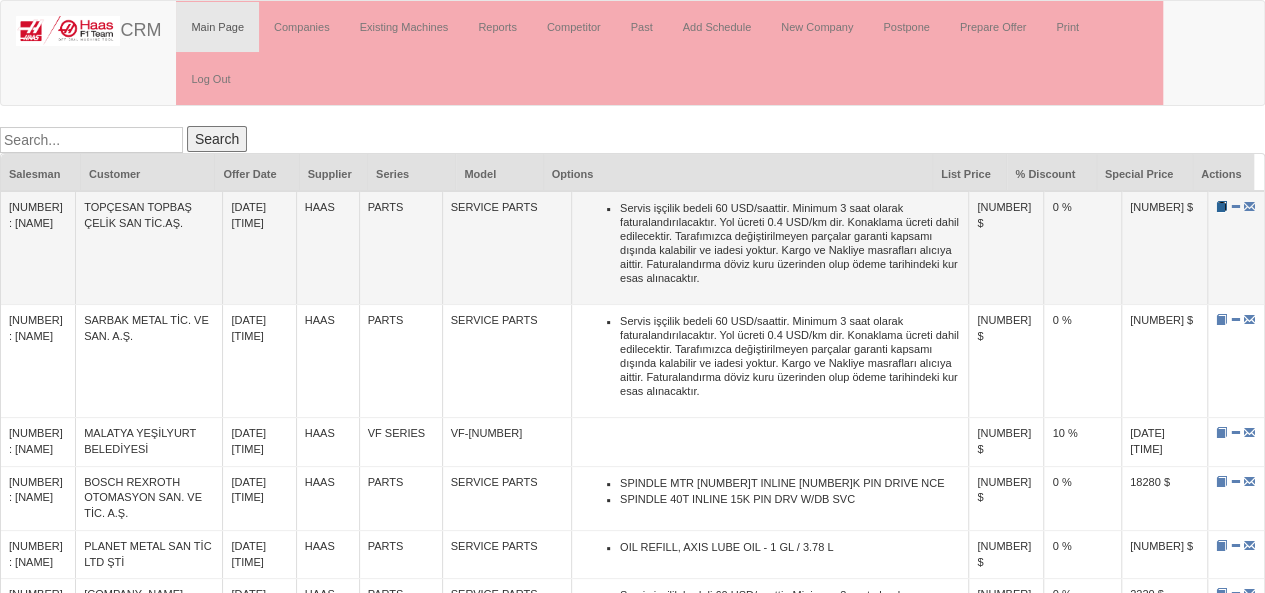 click at bounding box center (1221, 206) 